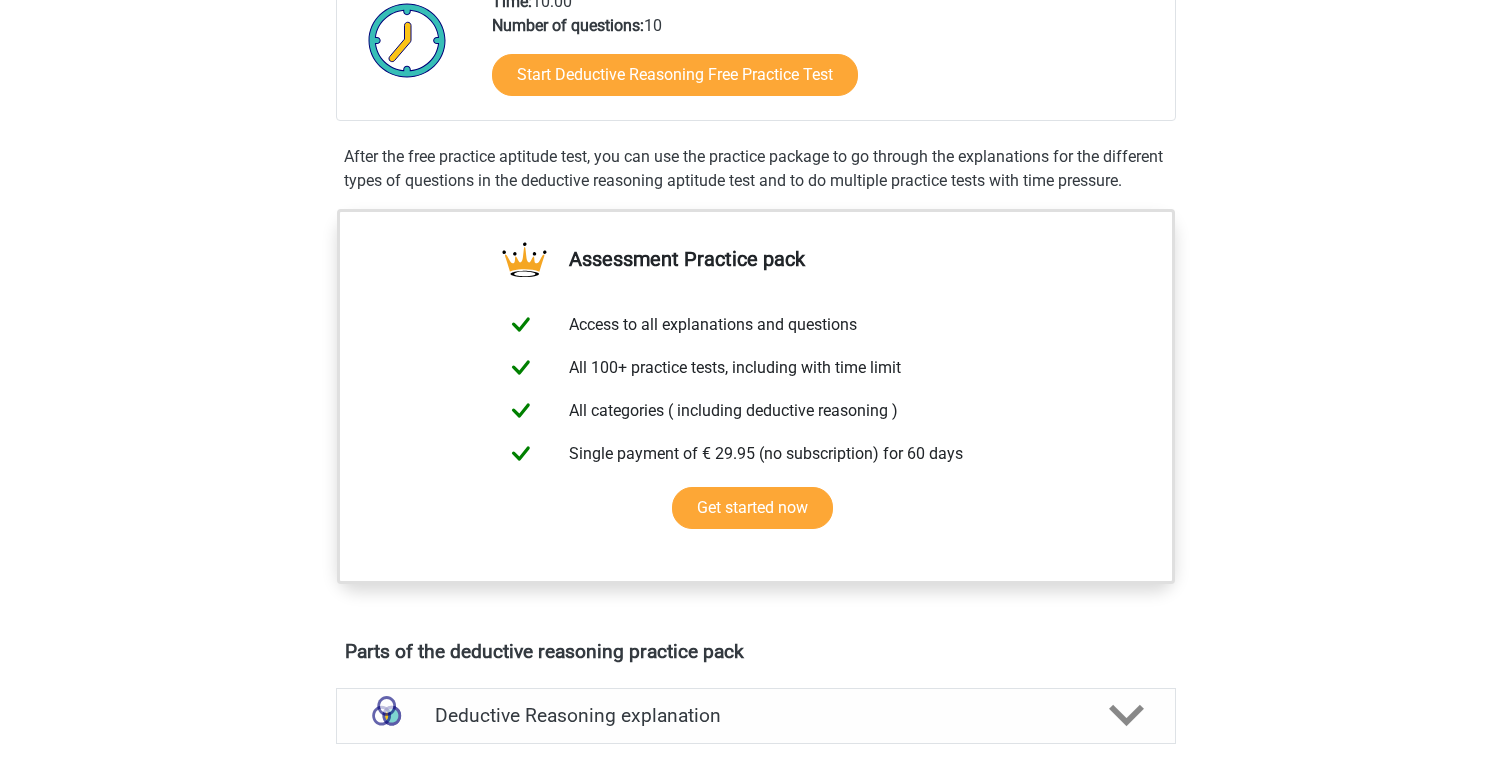 scroll, scrollTop: 466, scrollLeft: 0, axis: vertical 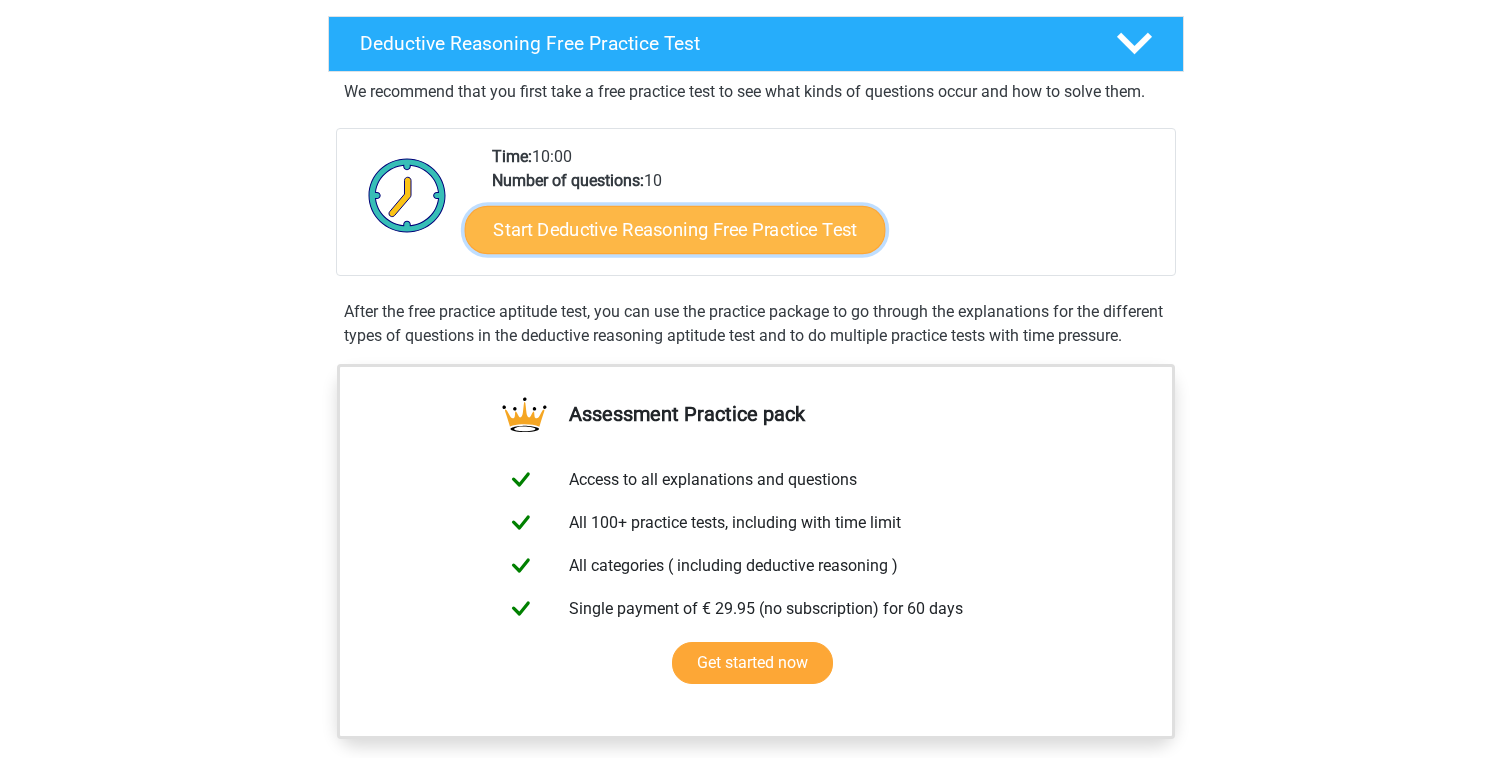 click on "Start Deductive Reasoning
Free Practice Test" at bounding box center [675, 229] 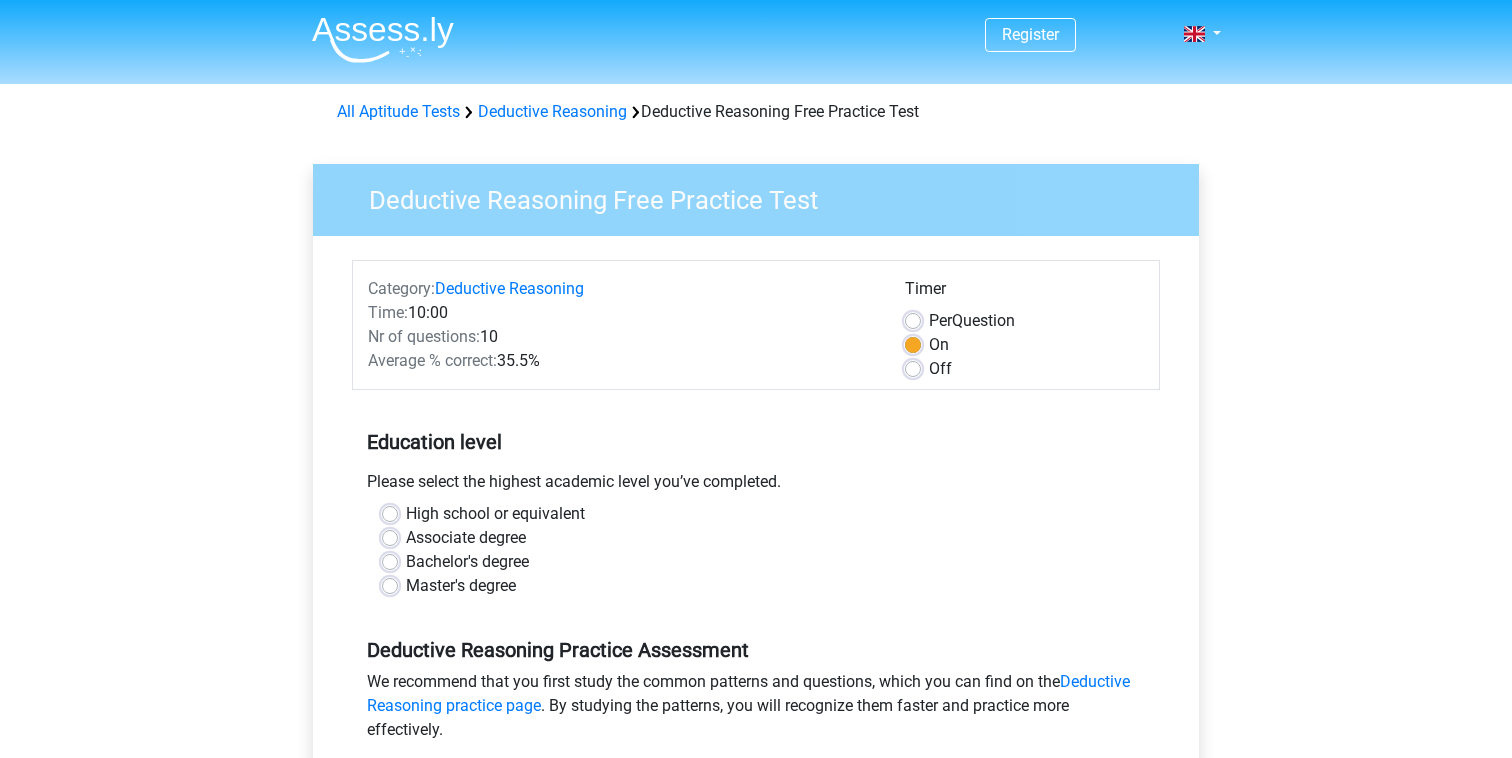 scroll, scrollTop: 0, scrollLeft: 0, axis: both 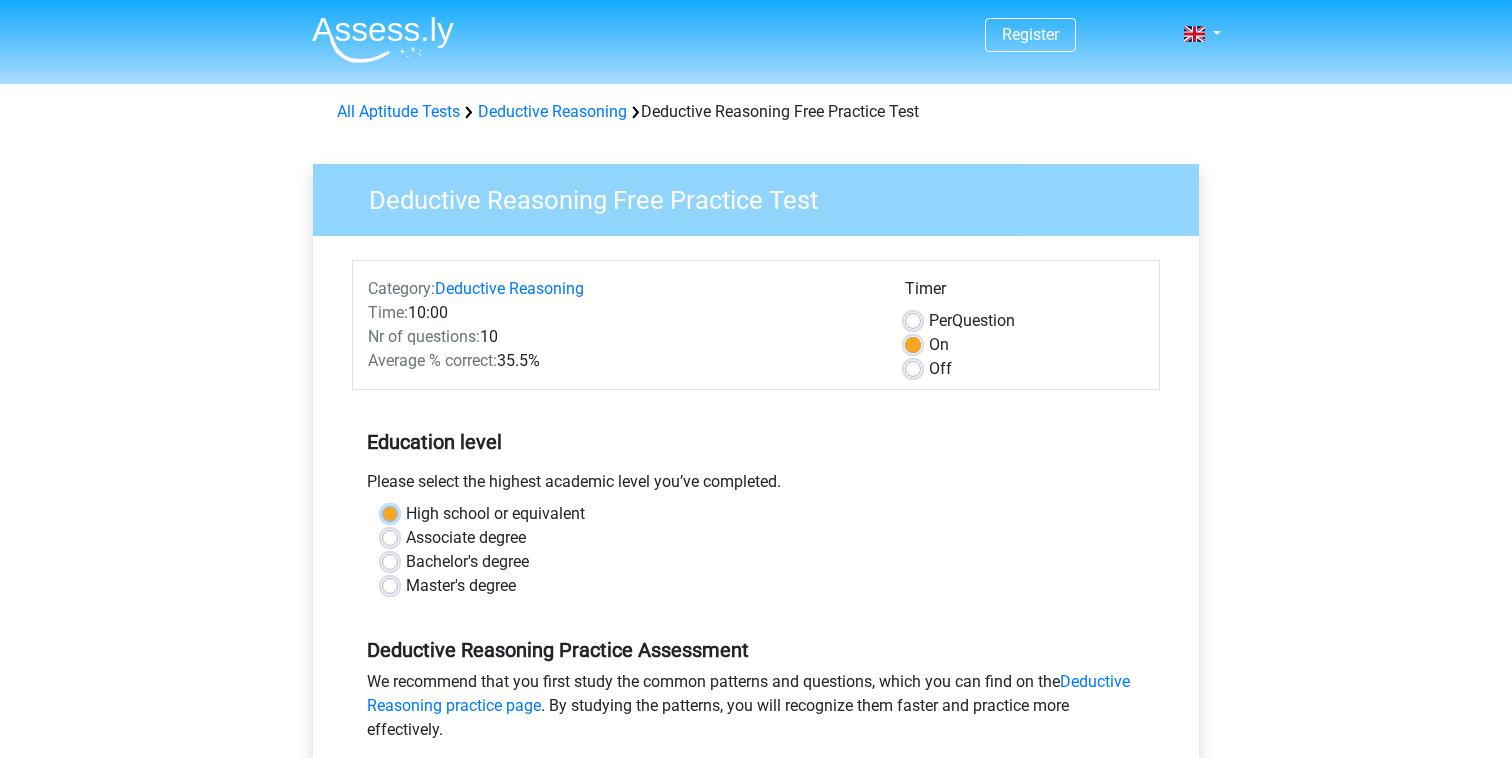 radio on "true" 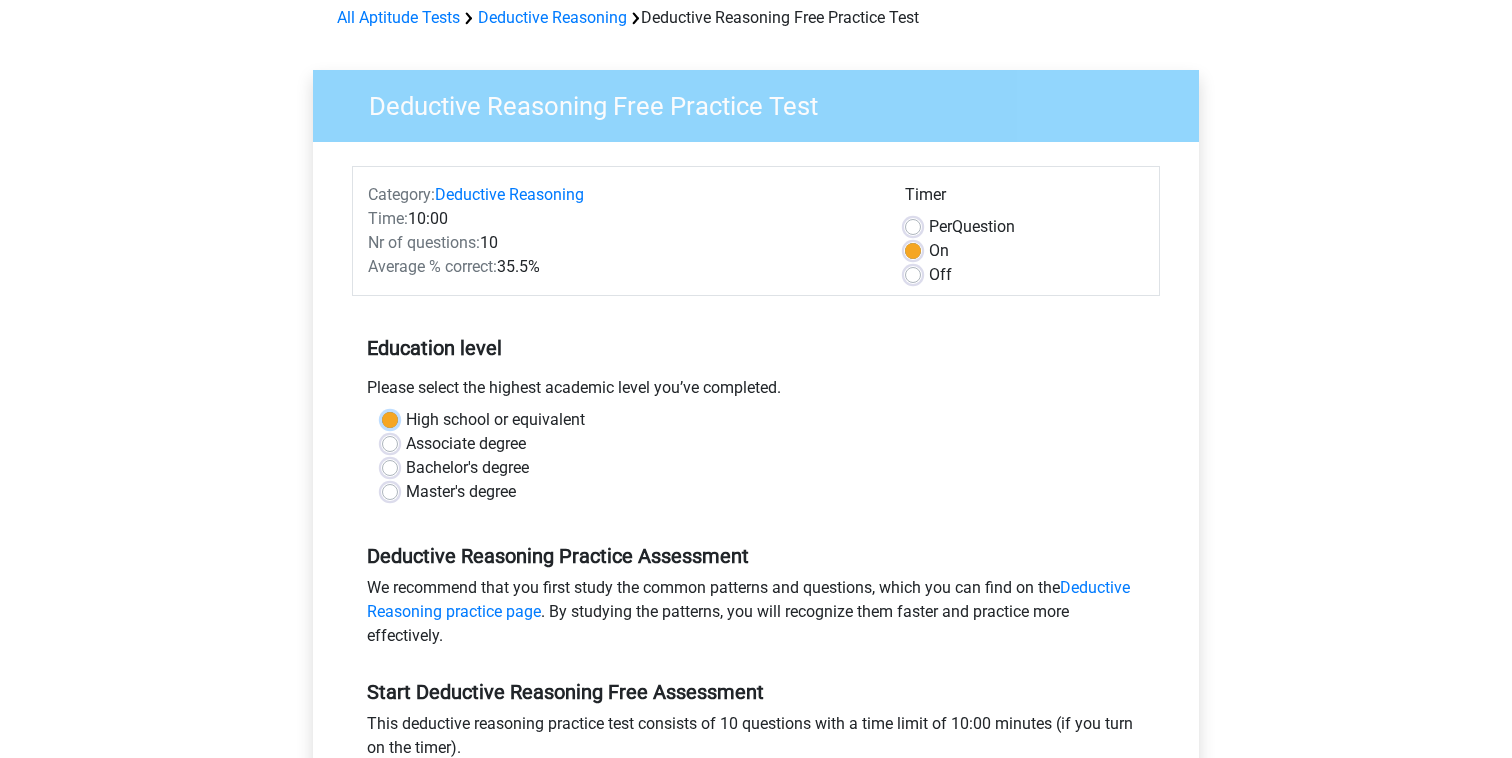 scroll, scrollTop: 95, scrollLeft: 0, axis: vertical 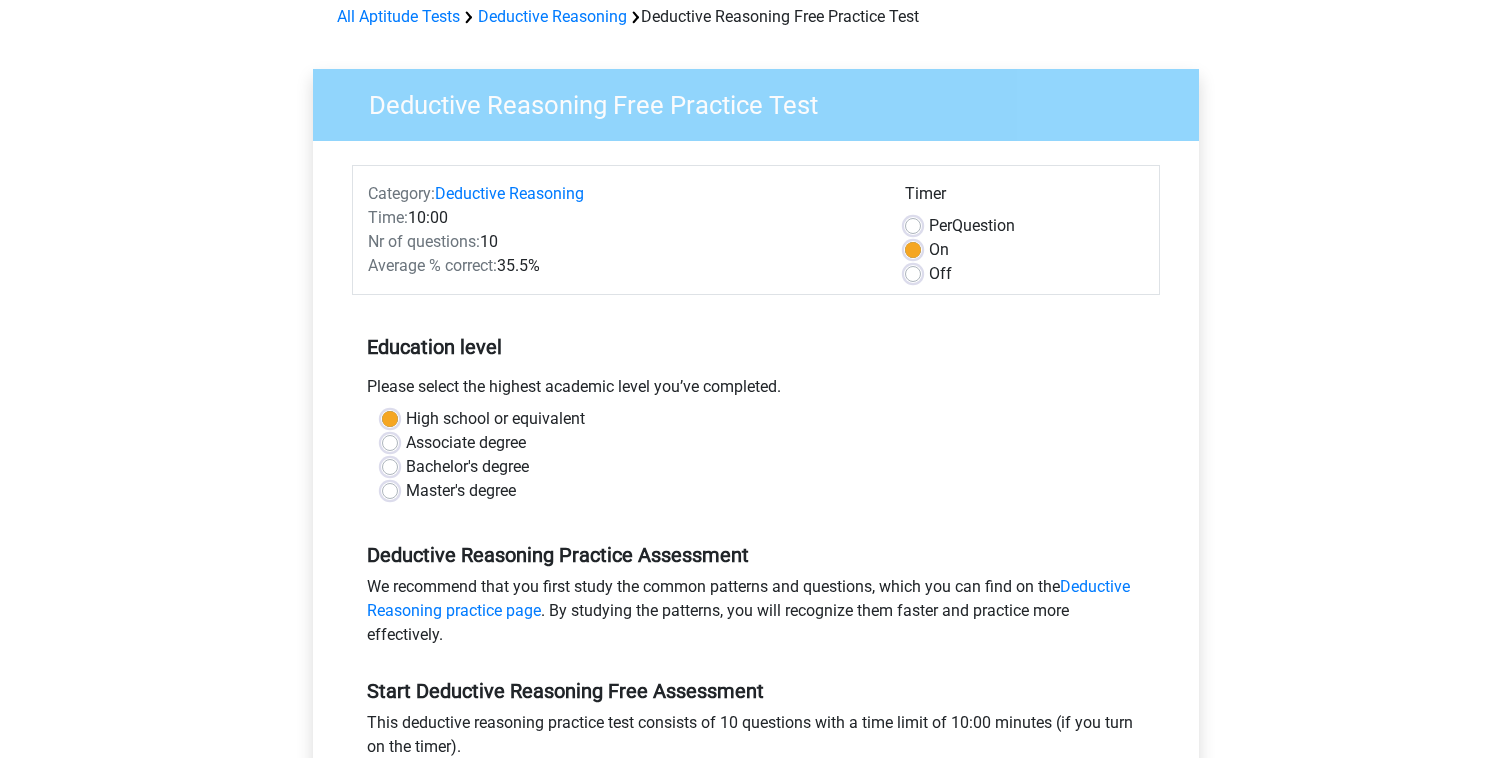 click on "Bachelor's degree" at bounding box center (467, 467) 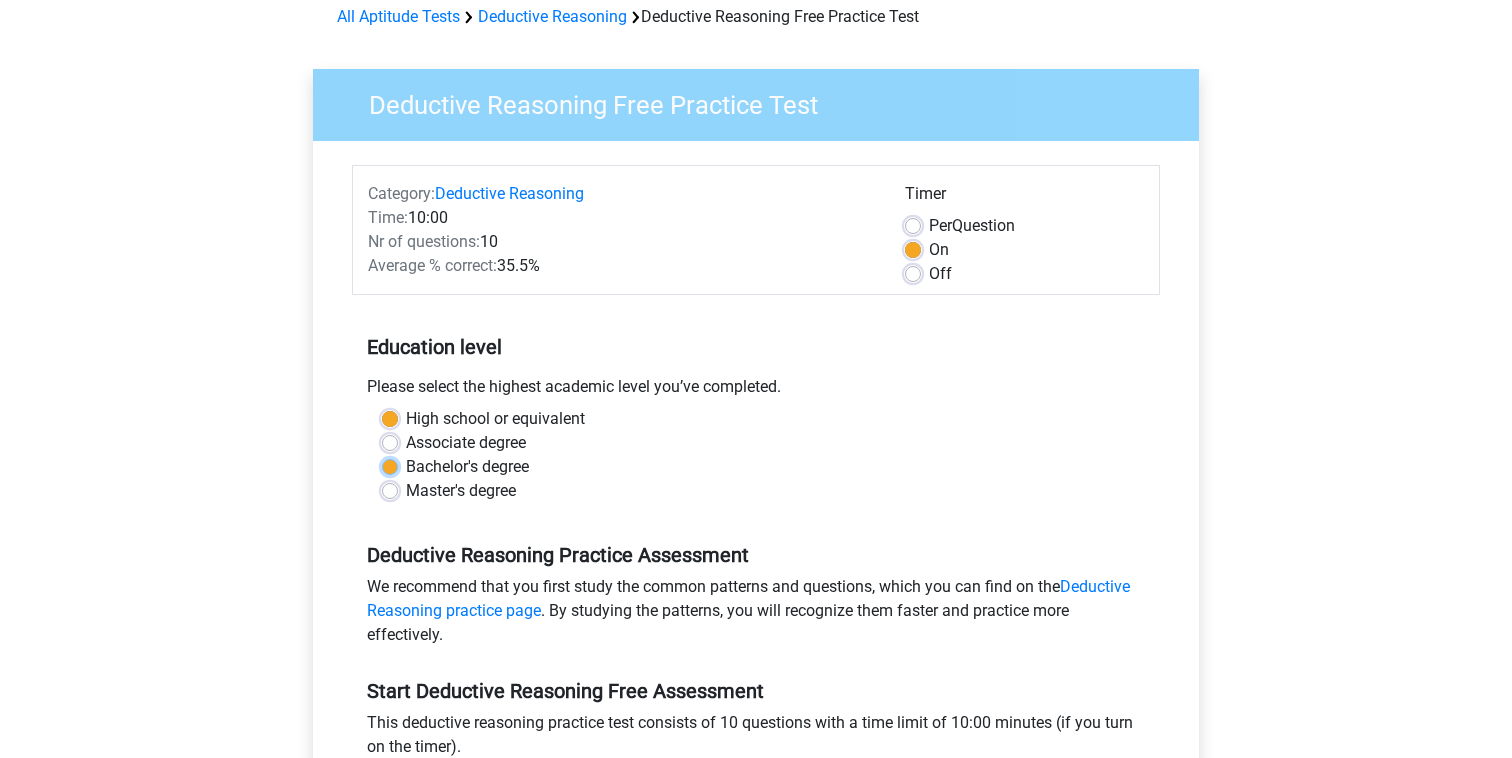 click on "Bachelor's degree" at bounding box center (390, 465) 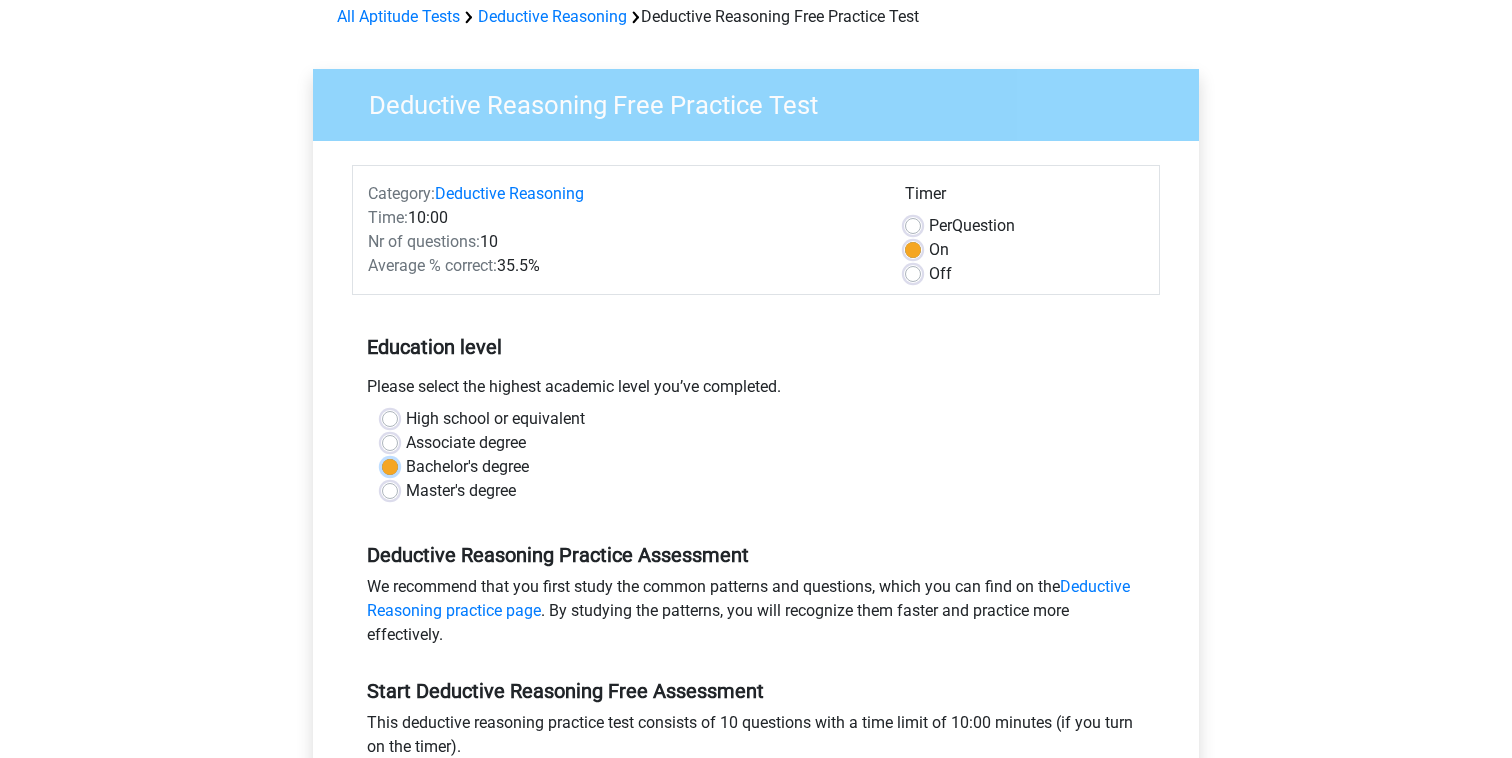 scroll, scrollTop: 822, scrollLeft: 0, axis: vertical 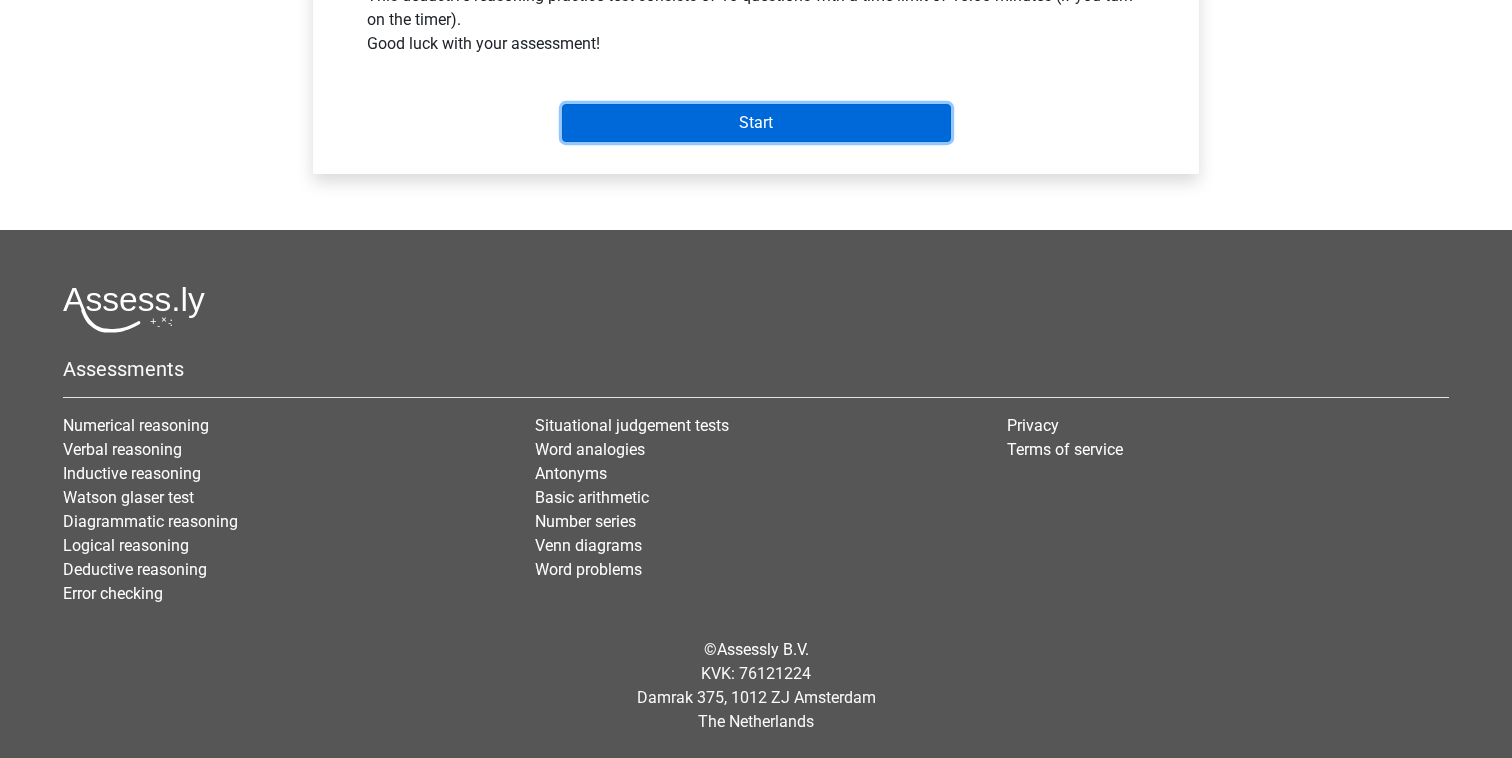 click on "Start" at bounding box center [756, 123] 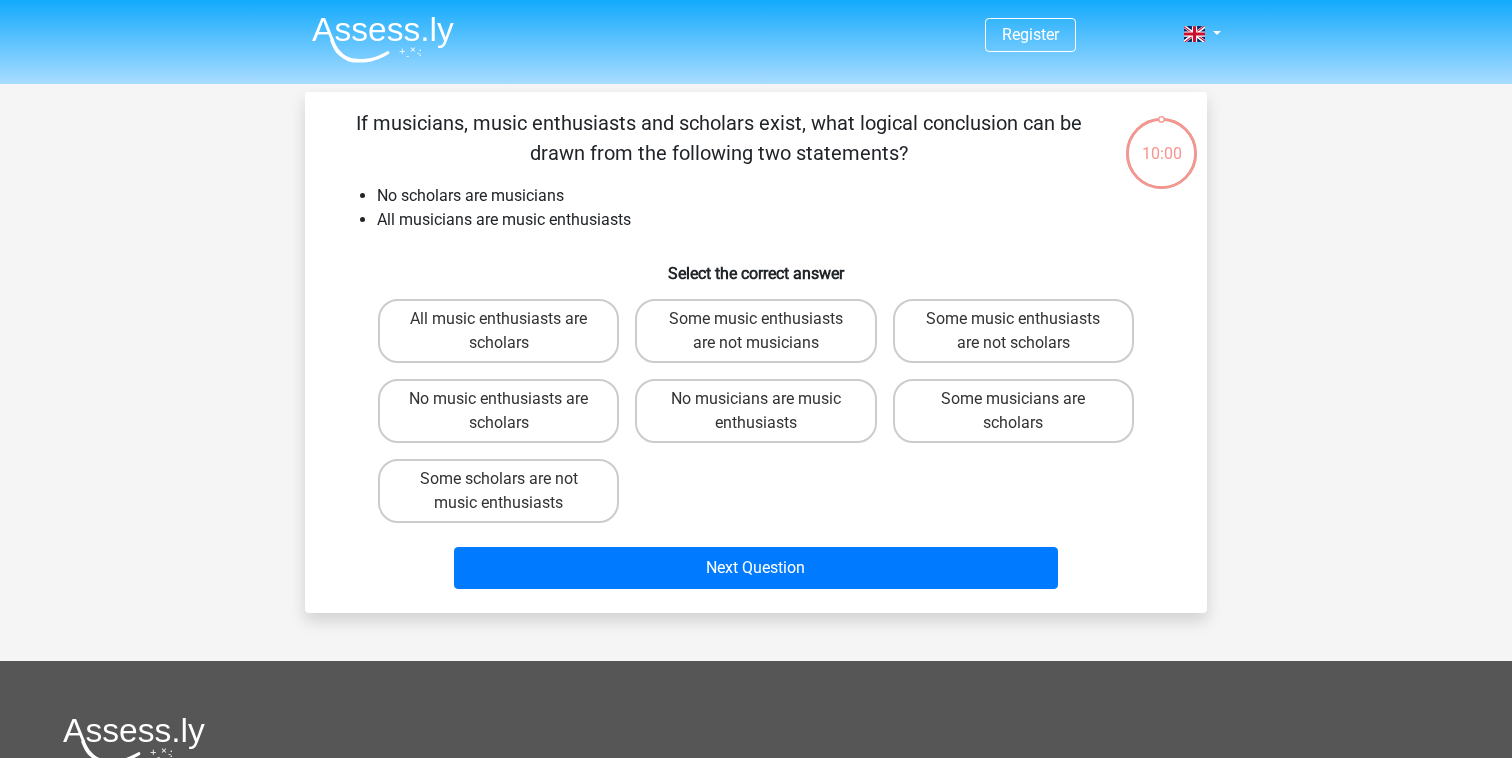scroll, scrollTop: 0, scrollLeft: 0, axis: both 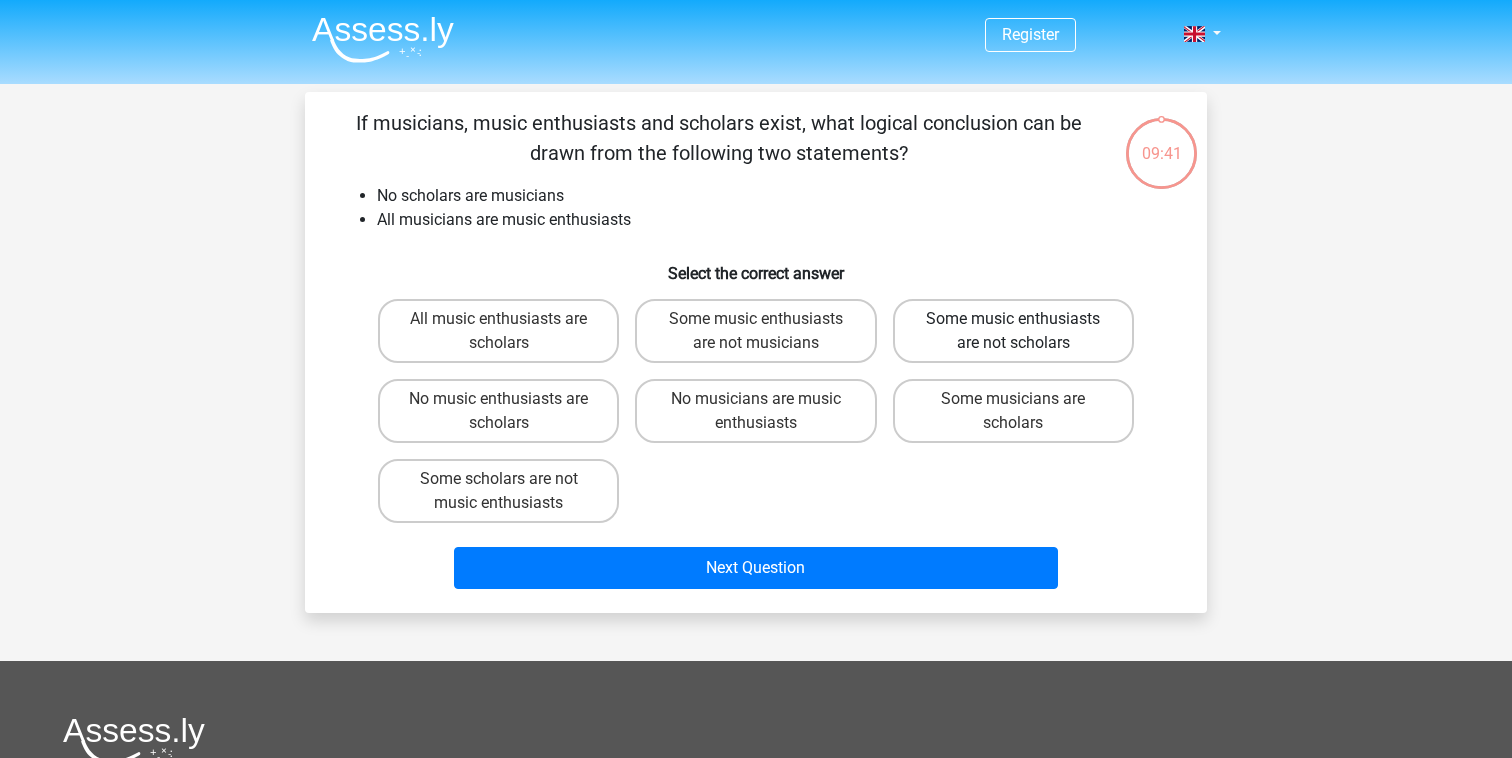 click on "Some music enthusiasts are not scholars" at bounding box center [1013, 331] 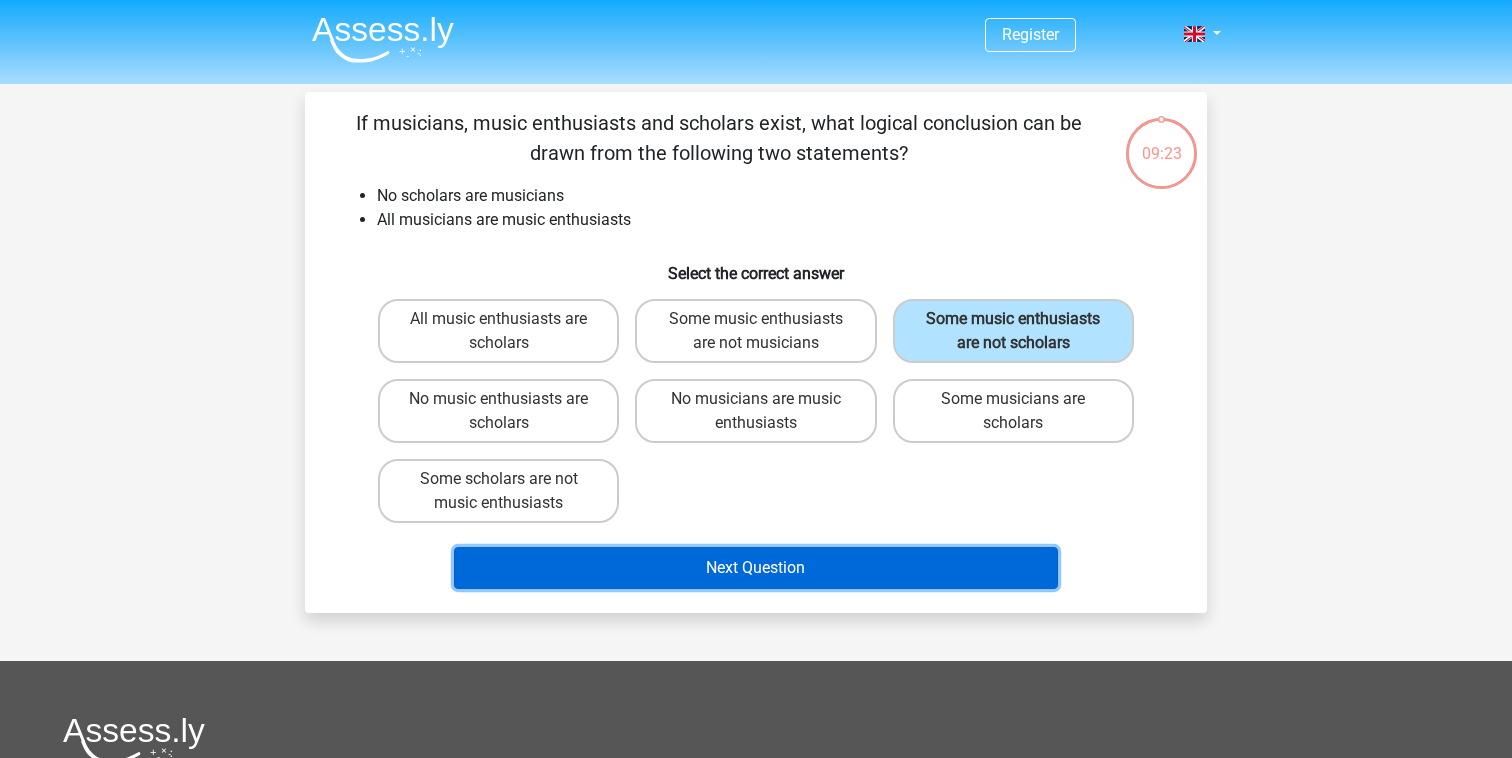click on "Next Question" at bounding box center (756, 568) 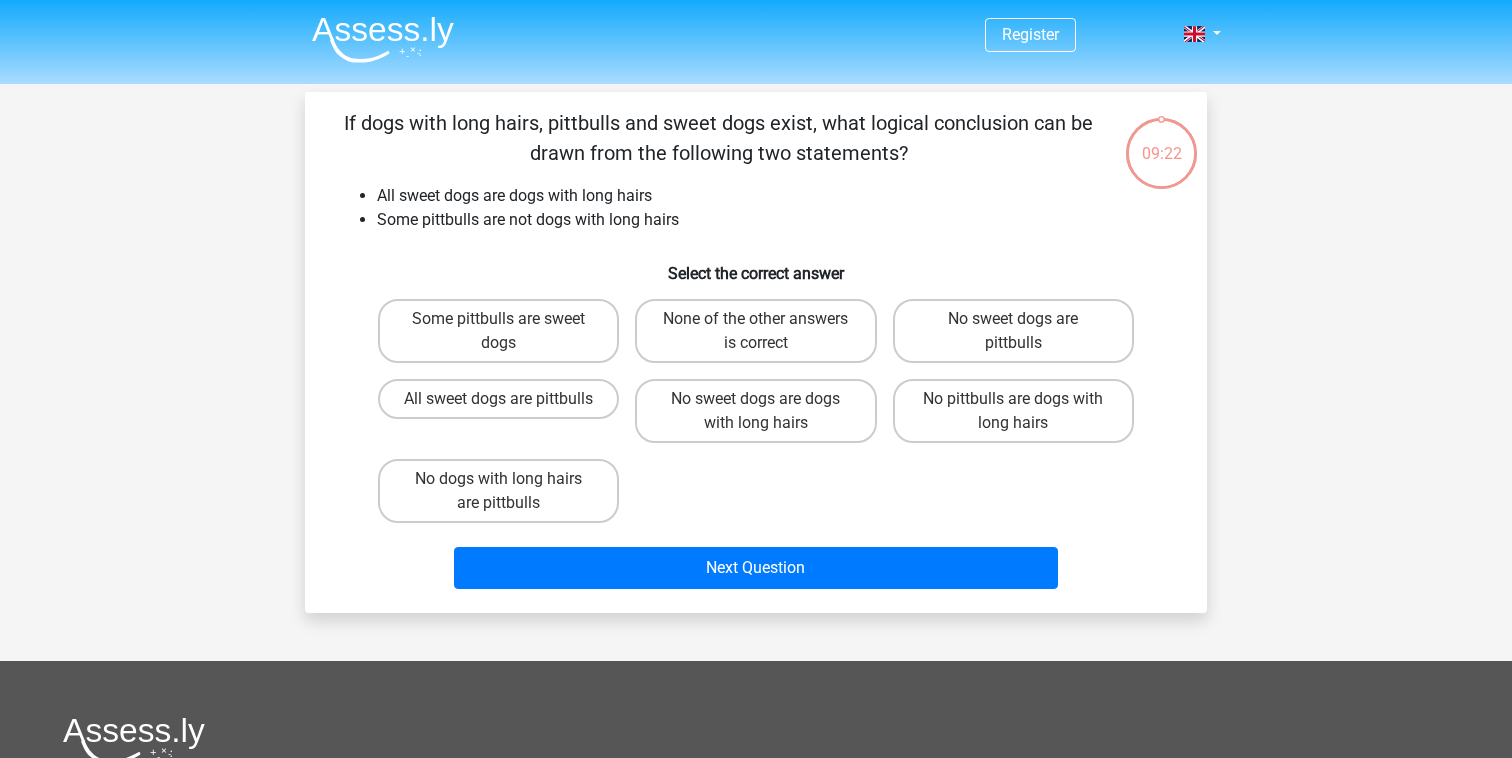 scroll, scrollTop: 92, scrollLeft: 0, axis: vertical 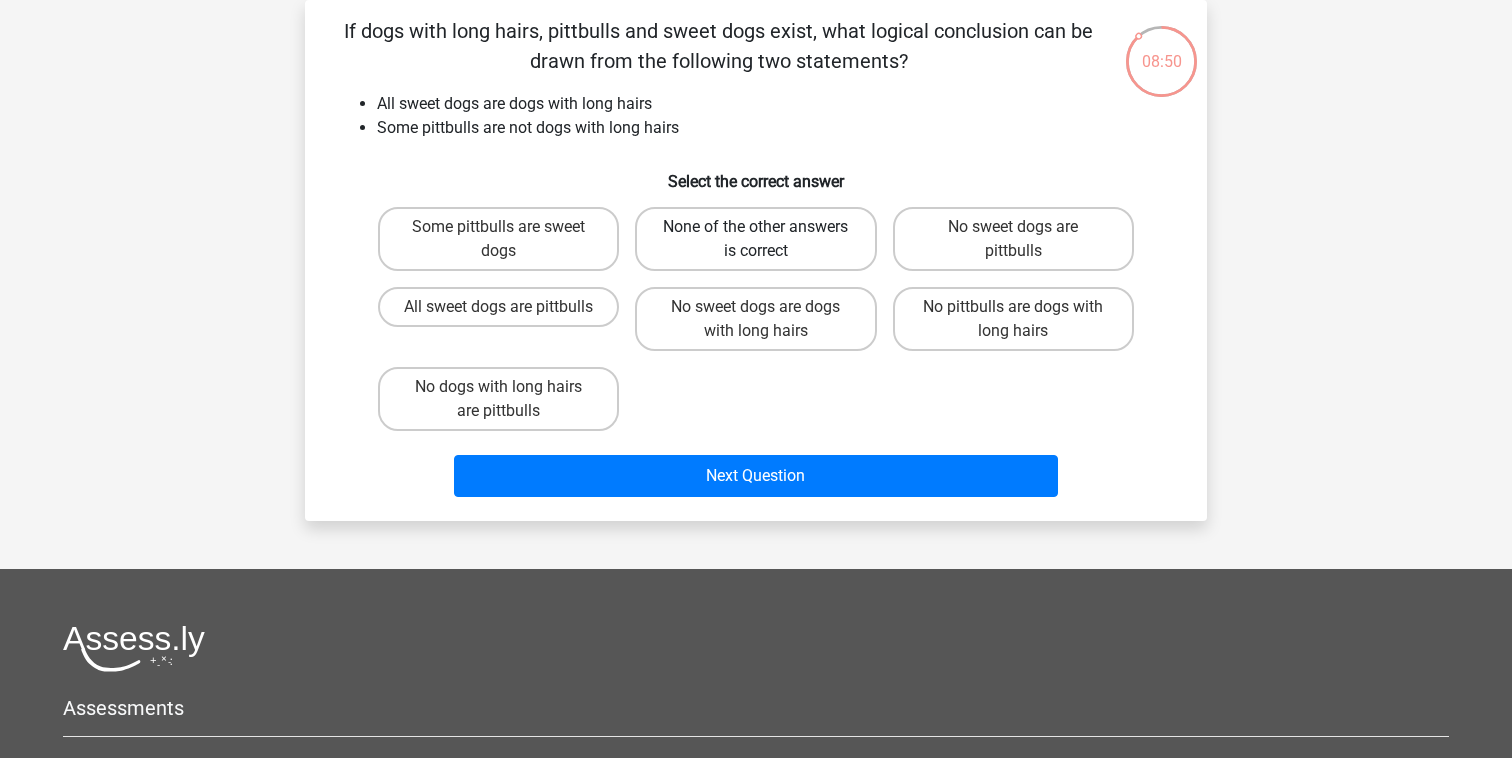 click on "None of the other answers is correct" at bounding box center [755, 239] 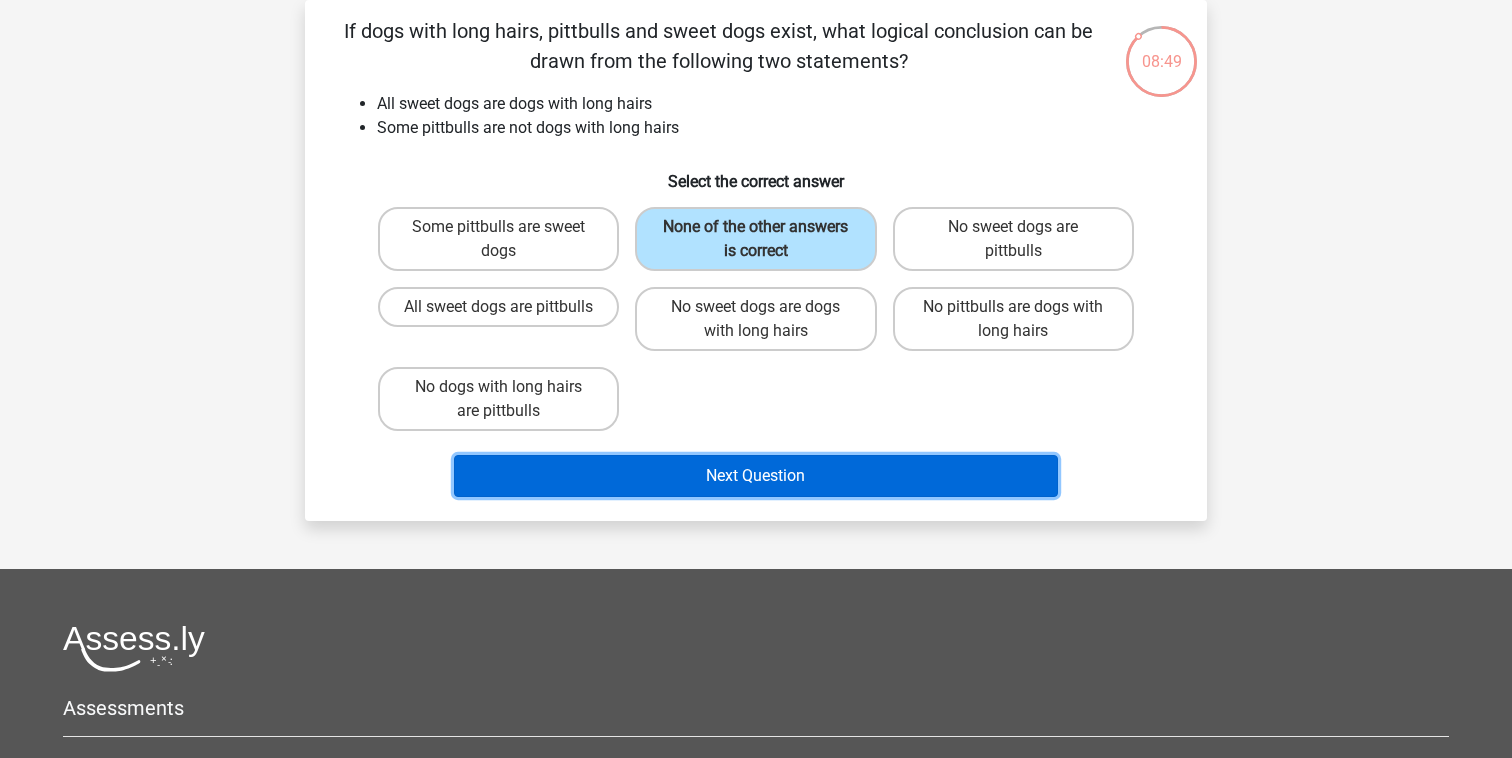 click on "Next Question" at bounding box center [756, 476] 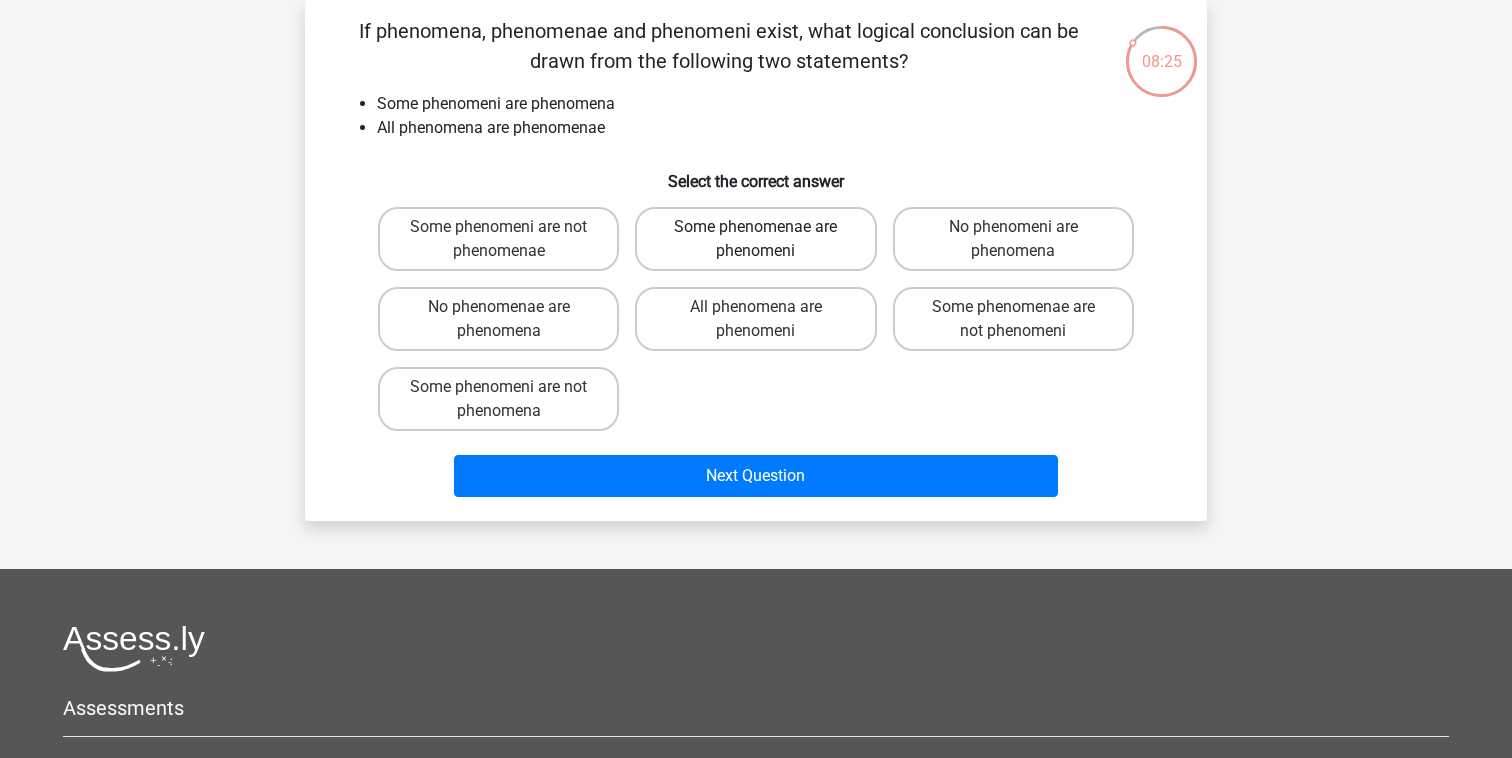 click on "Some phenomenae are phenomeni" at bounding box center [755, 239] 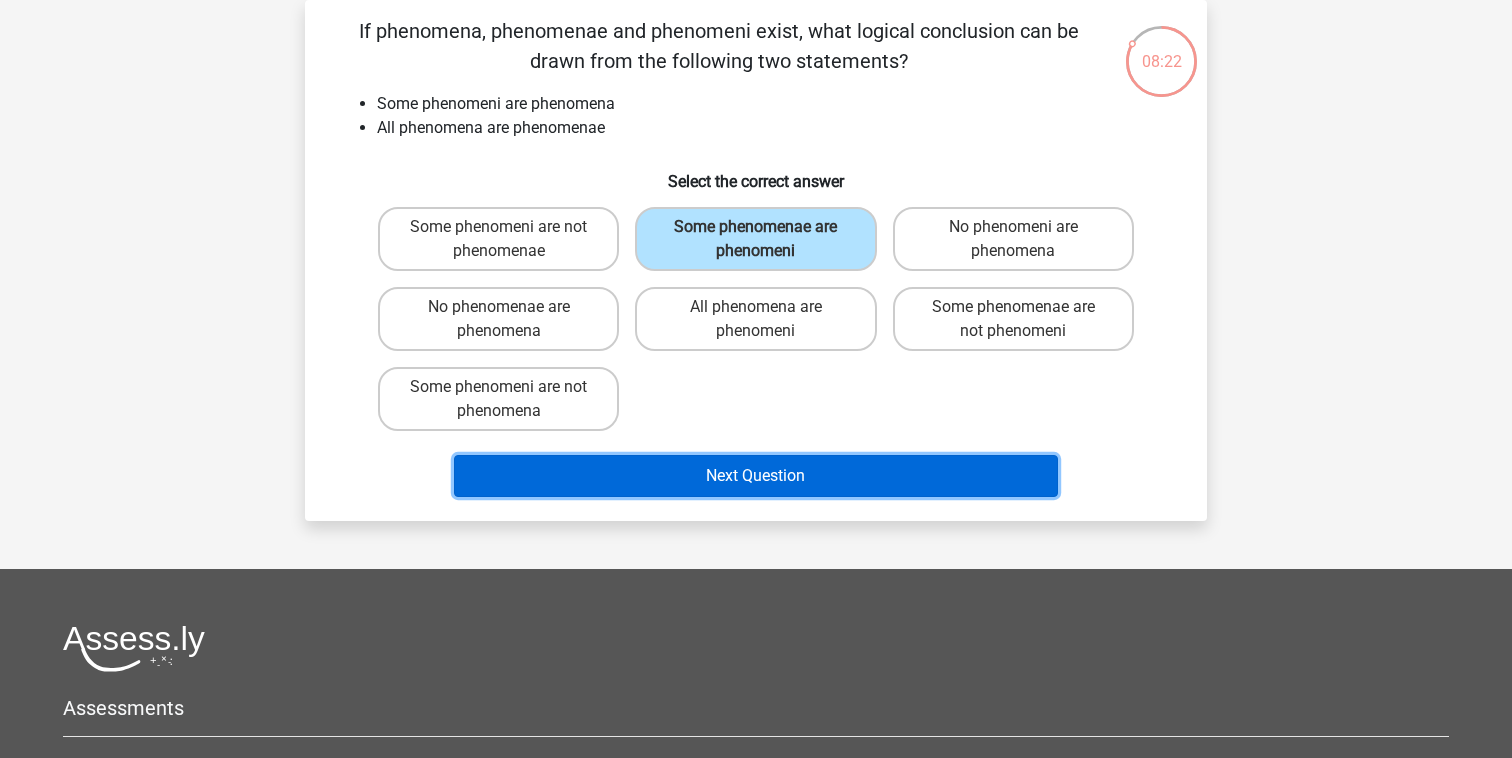 click on "Next Question" at bounding box center [756, 476] 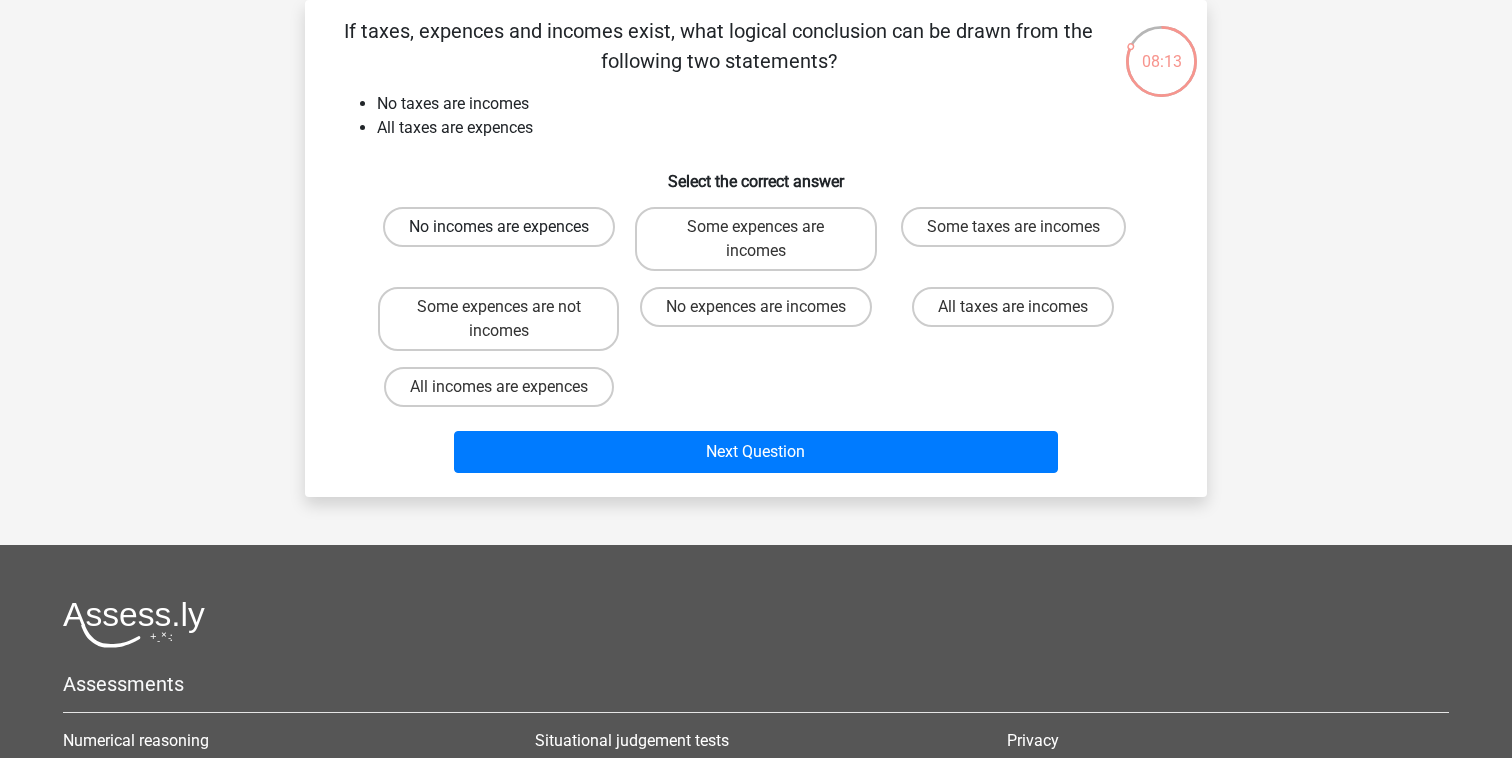click on "No incomes are expences" at bounding box center (499, 227) 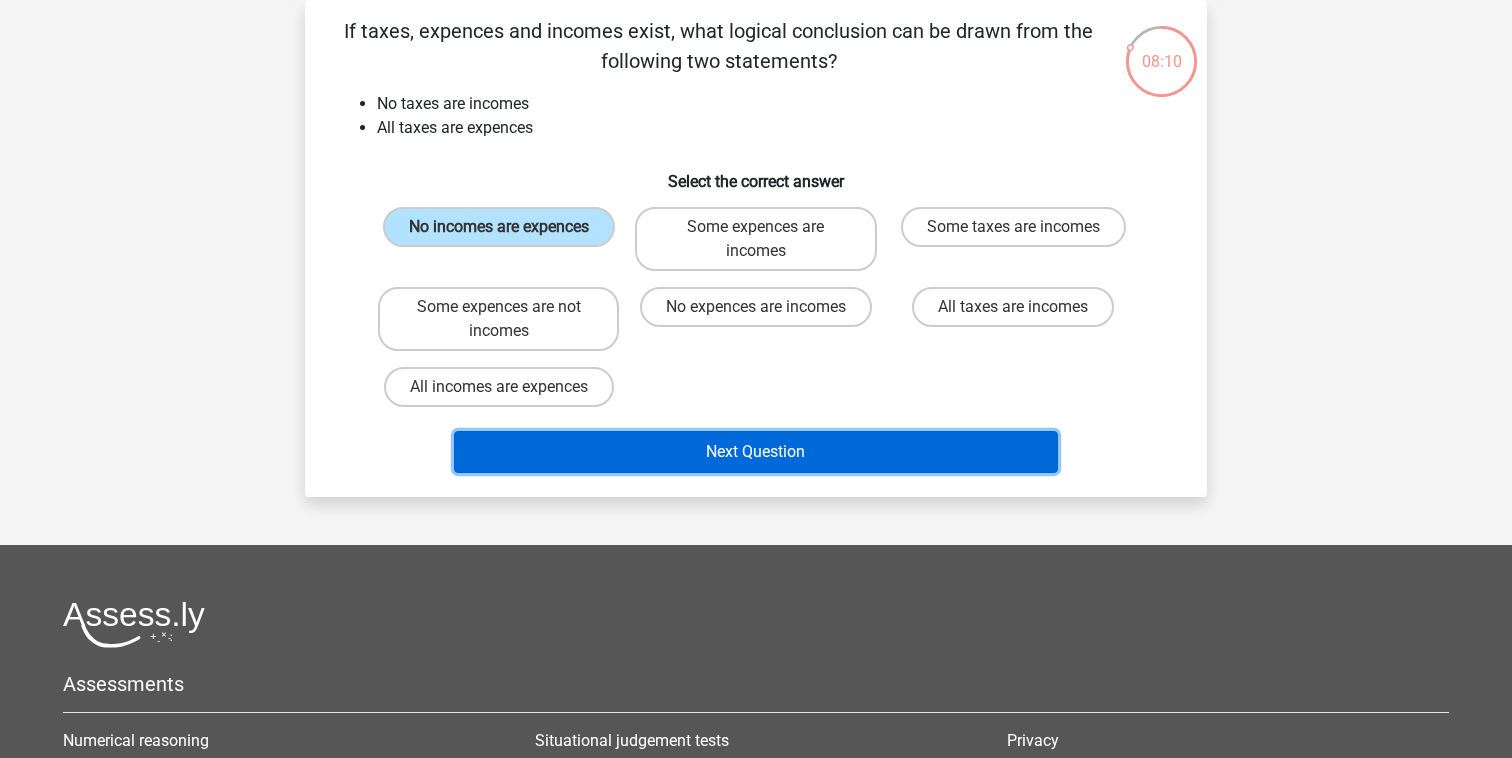 click on "Next Question" at bounding box center (756, 452) 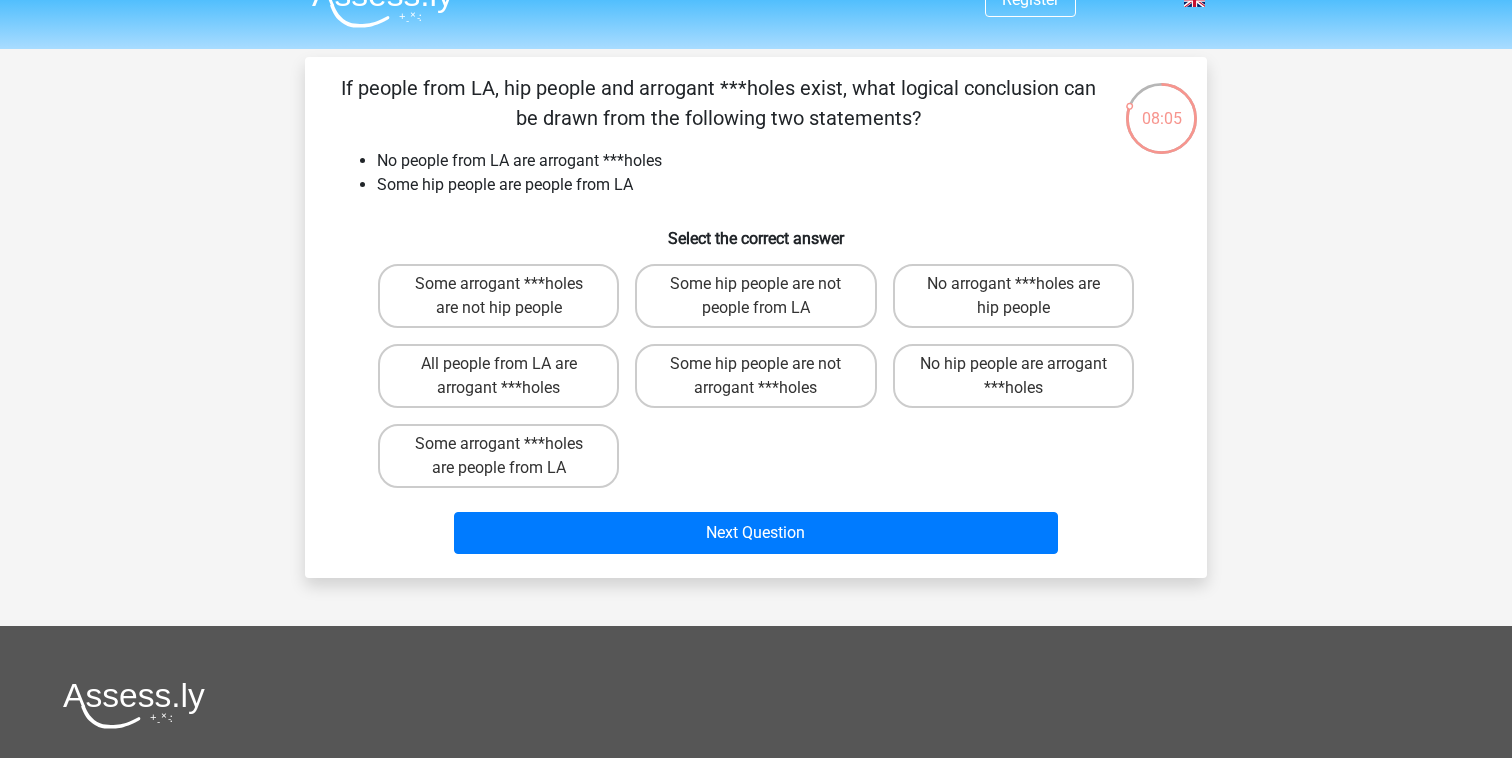 scroll, scrollTop: 6, scrollLeft: 0, axis: vertical 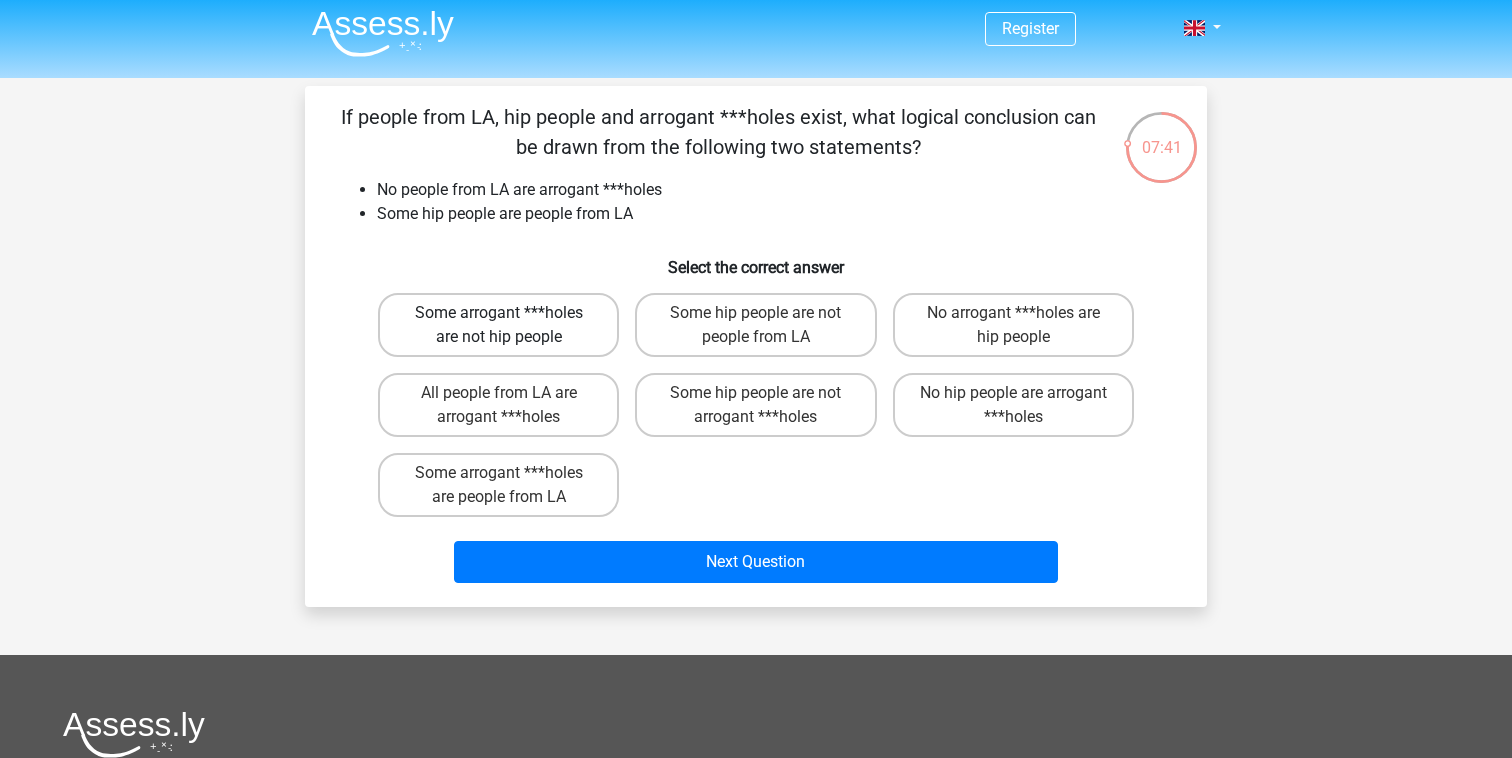 click on "Some arrogant ***holes are not hip people" at bounding box center (498, 325) 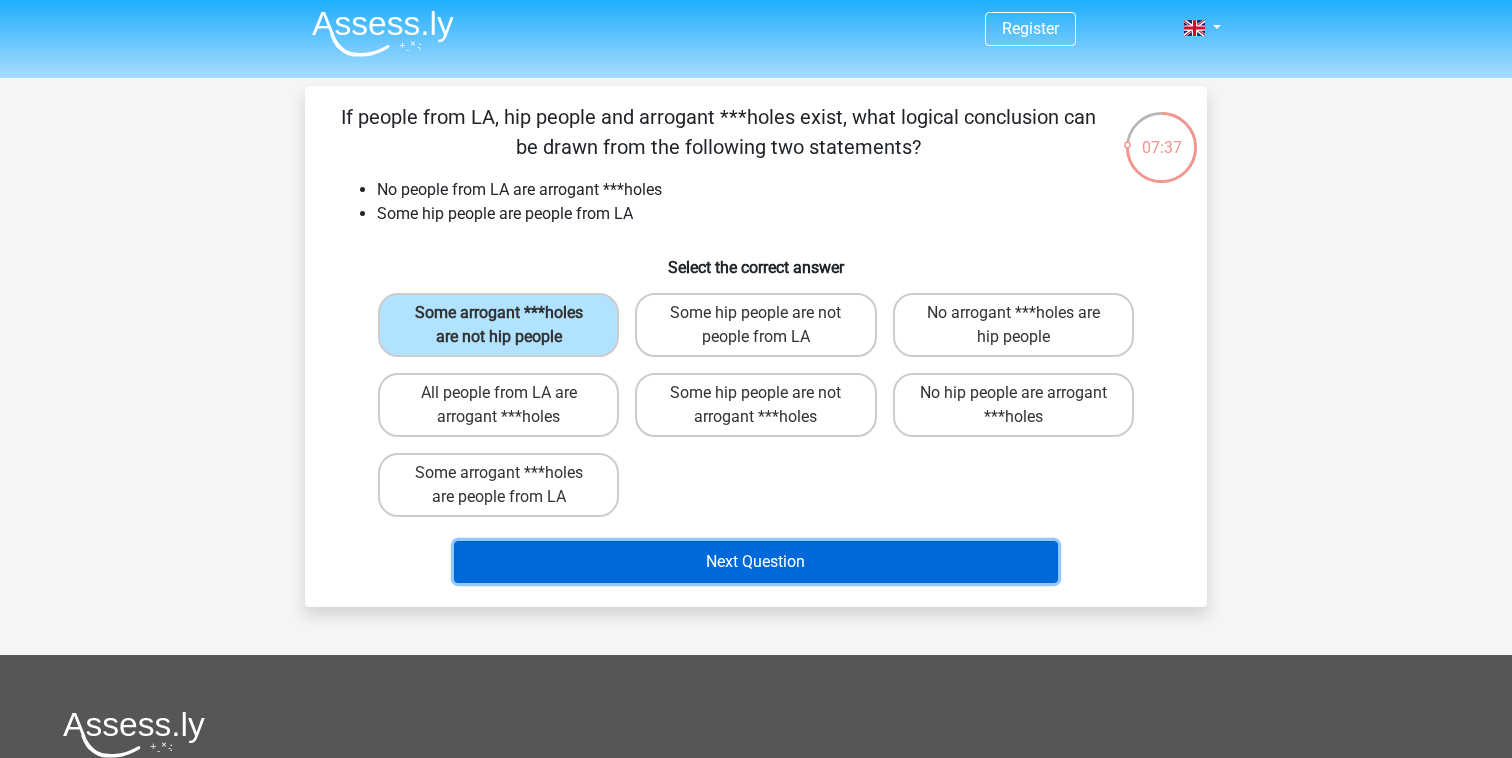 click on "Next Question" at bounding box center [756, 562] 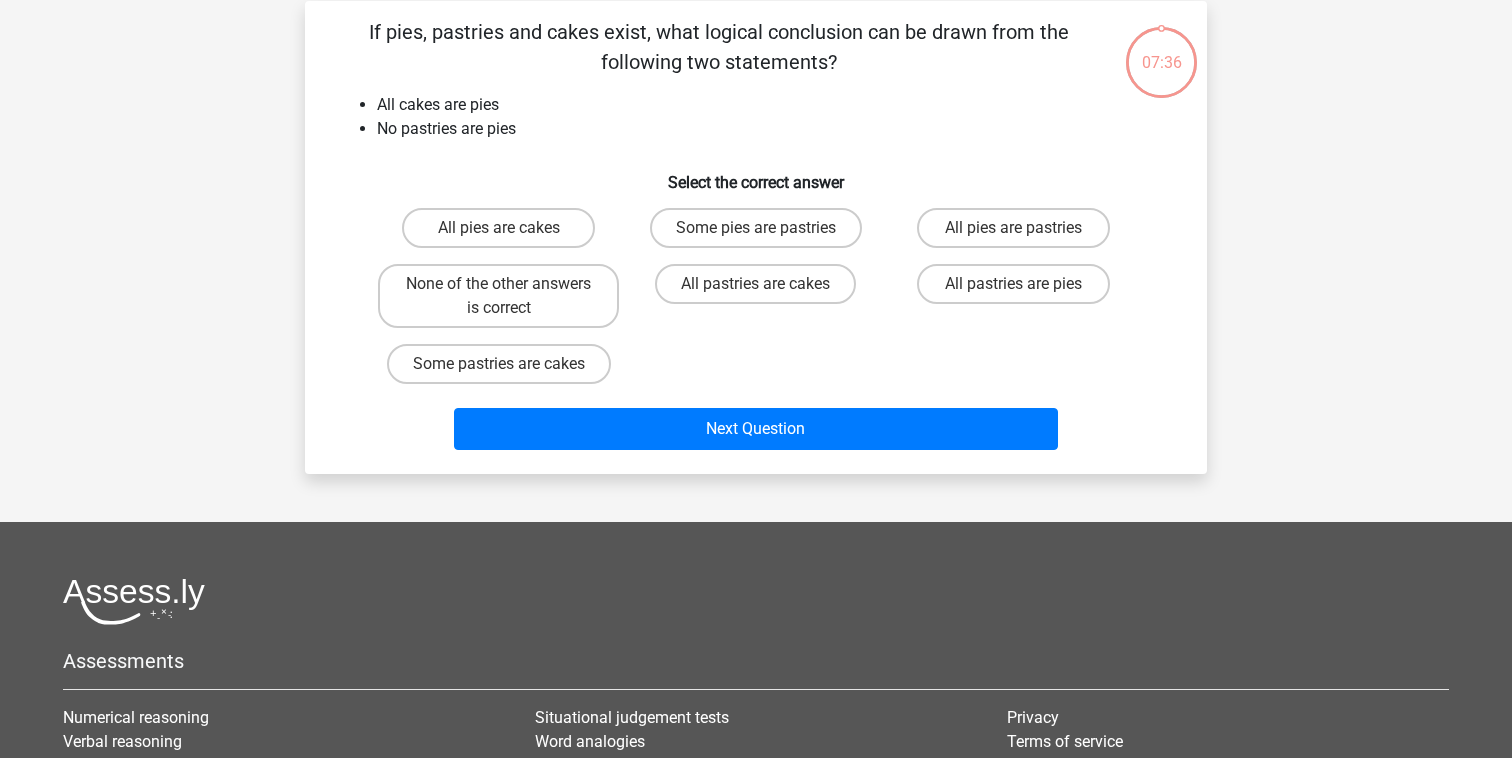 scroll, scrollTop: 92, scrollLeft: 0, axis: vertical 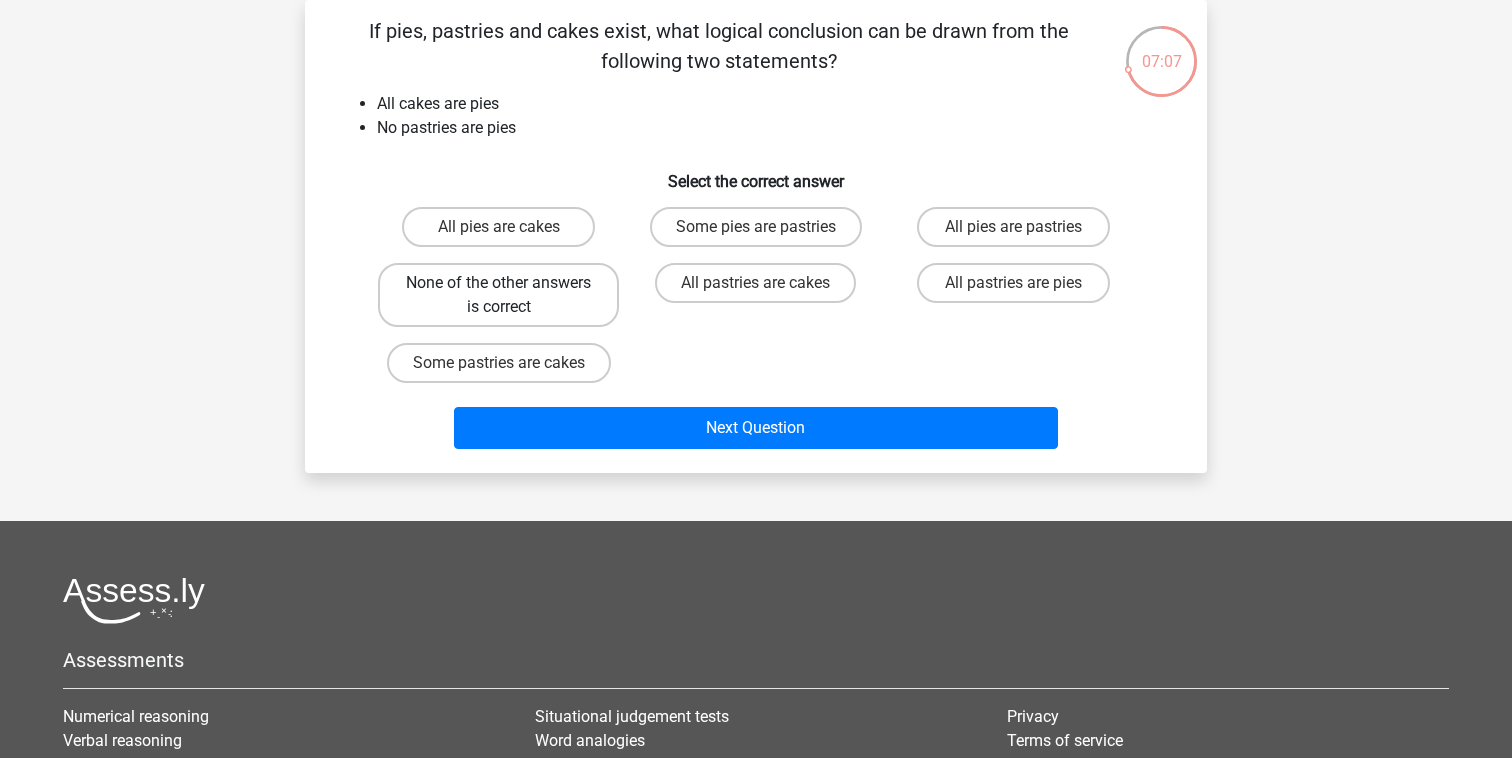 click on "None of the other answers is correct" at bounding box center [498, 295] 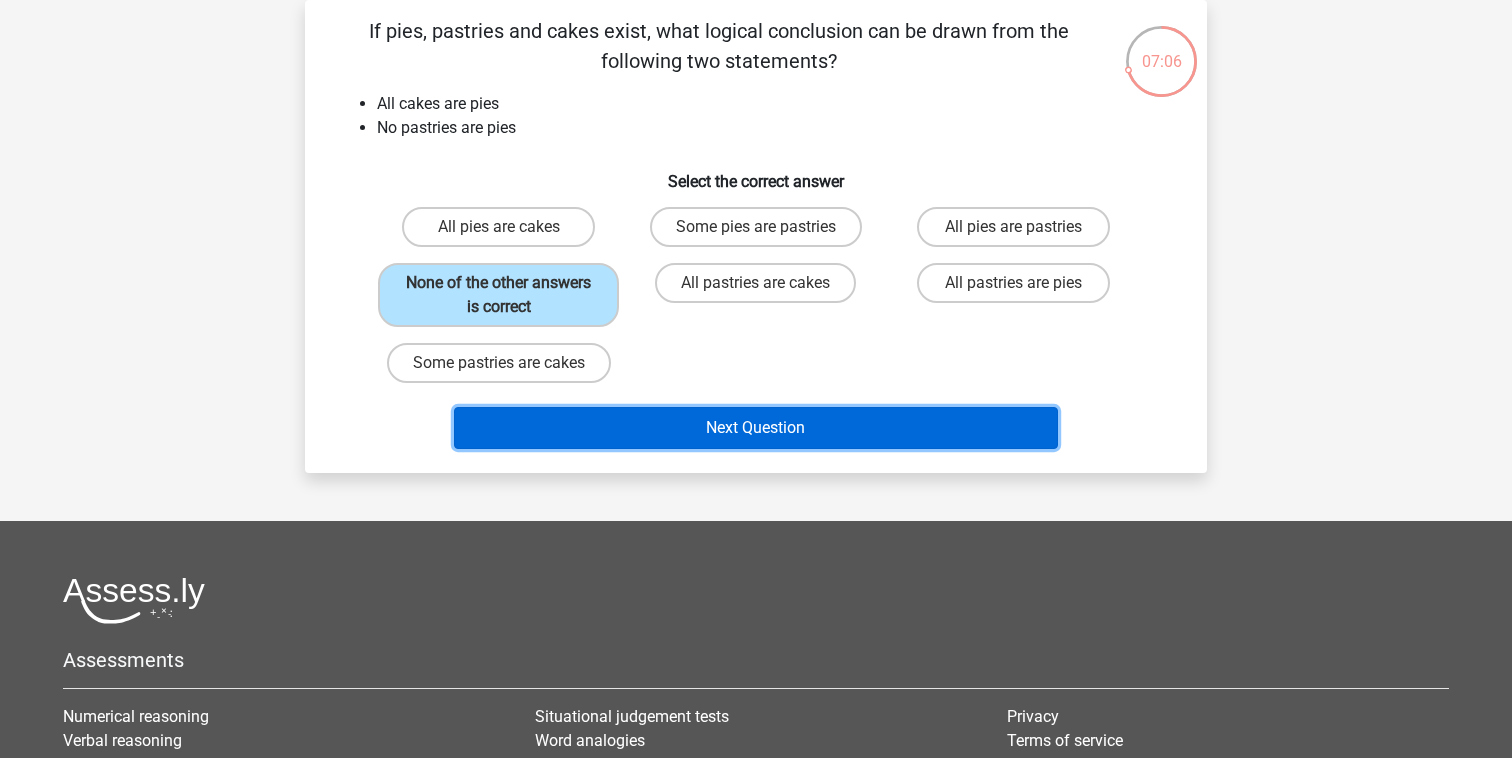 click on "Next Question" at bounding box center [756, 428] 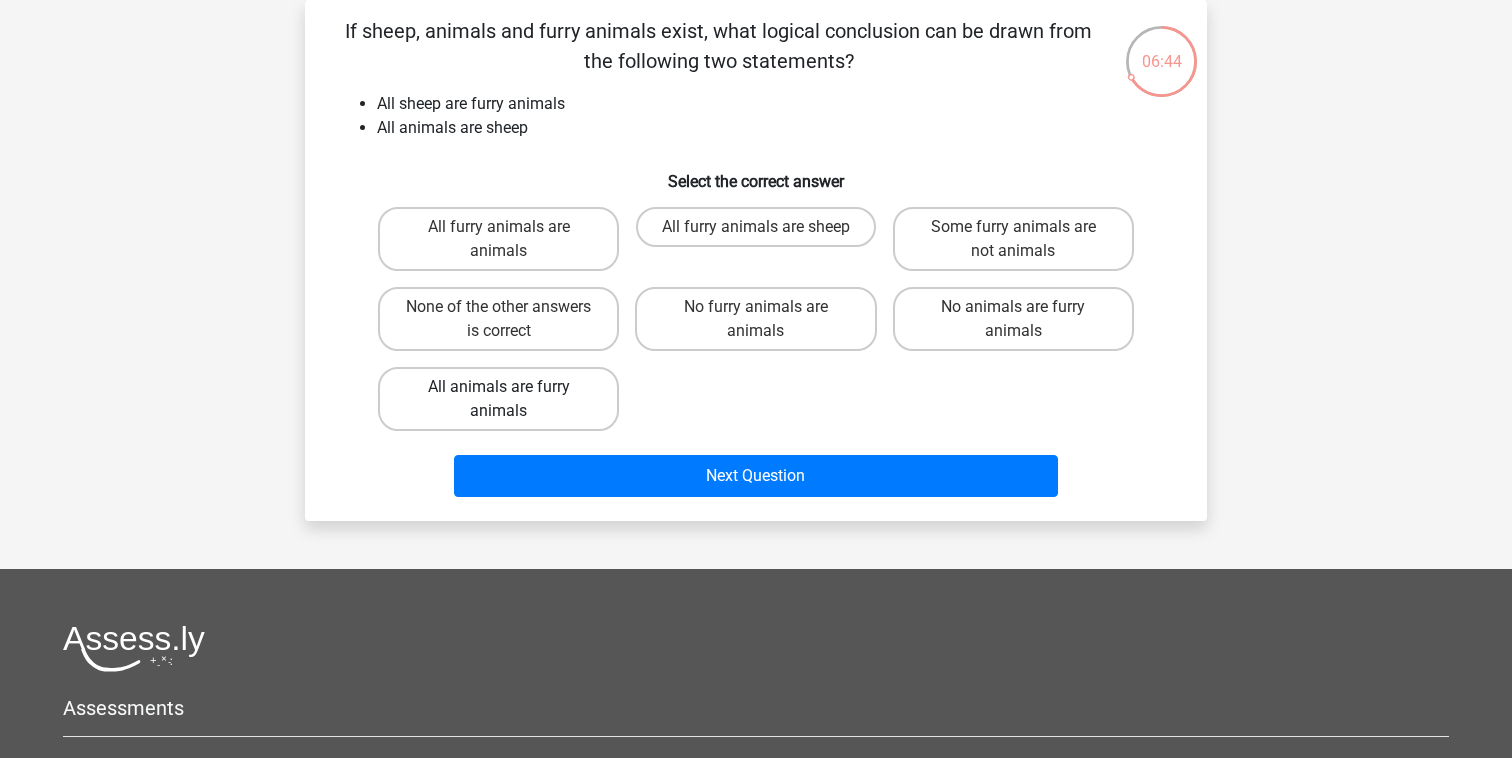 click on "All animals are furry animals" at bounding box center [498, 399] 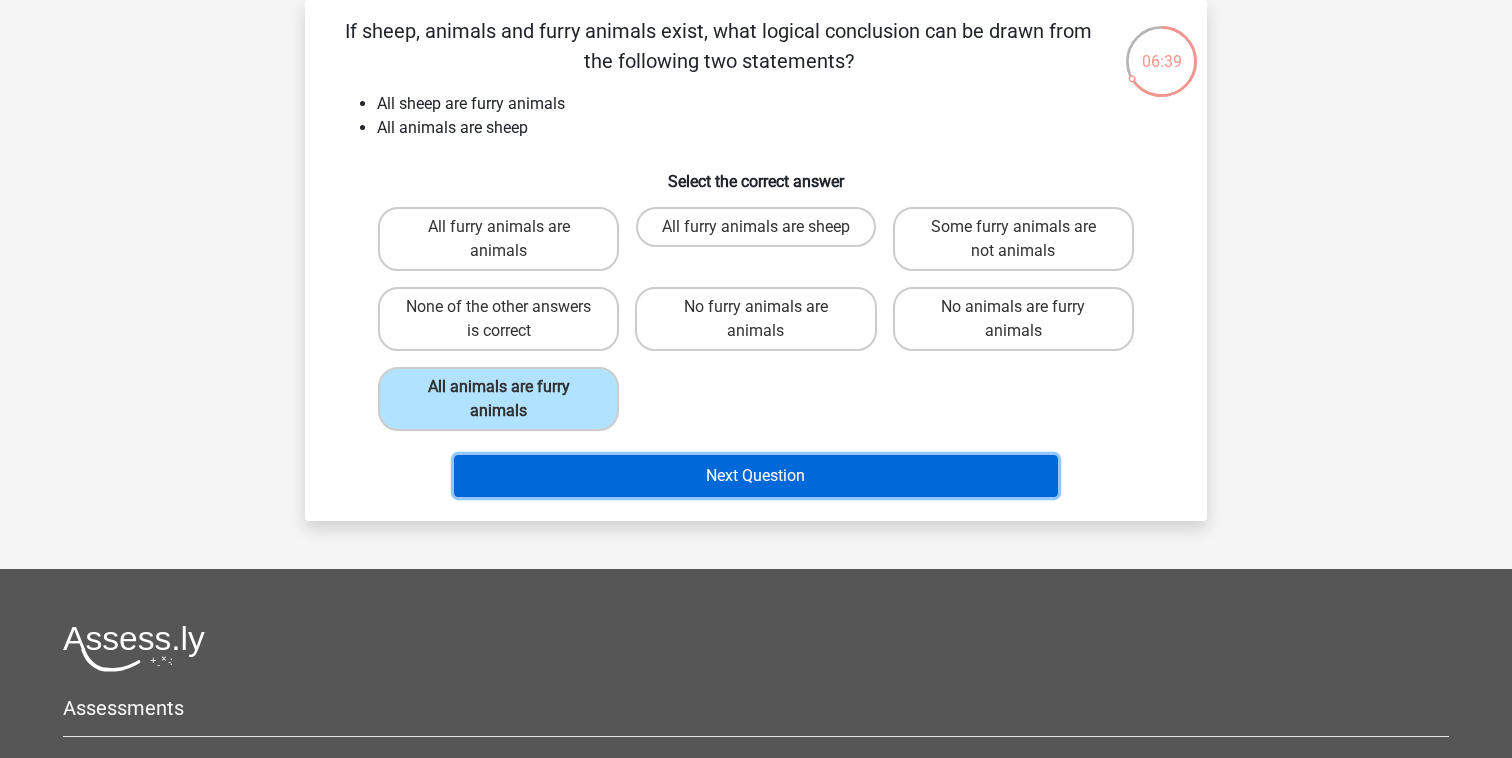 click on "Next Question" at bounding box center [756, 476] 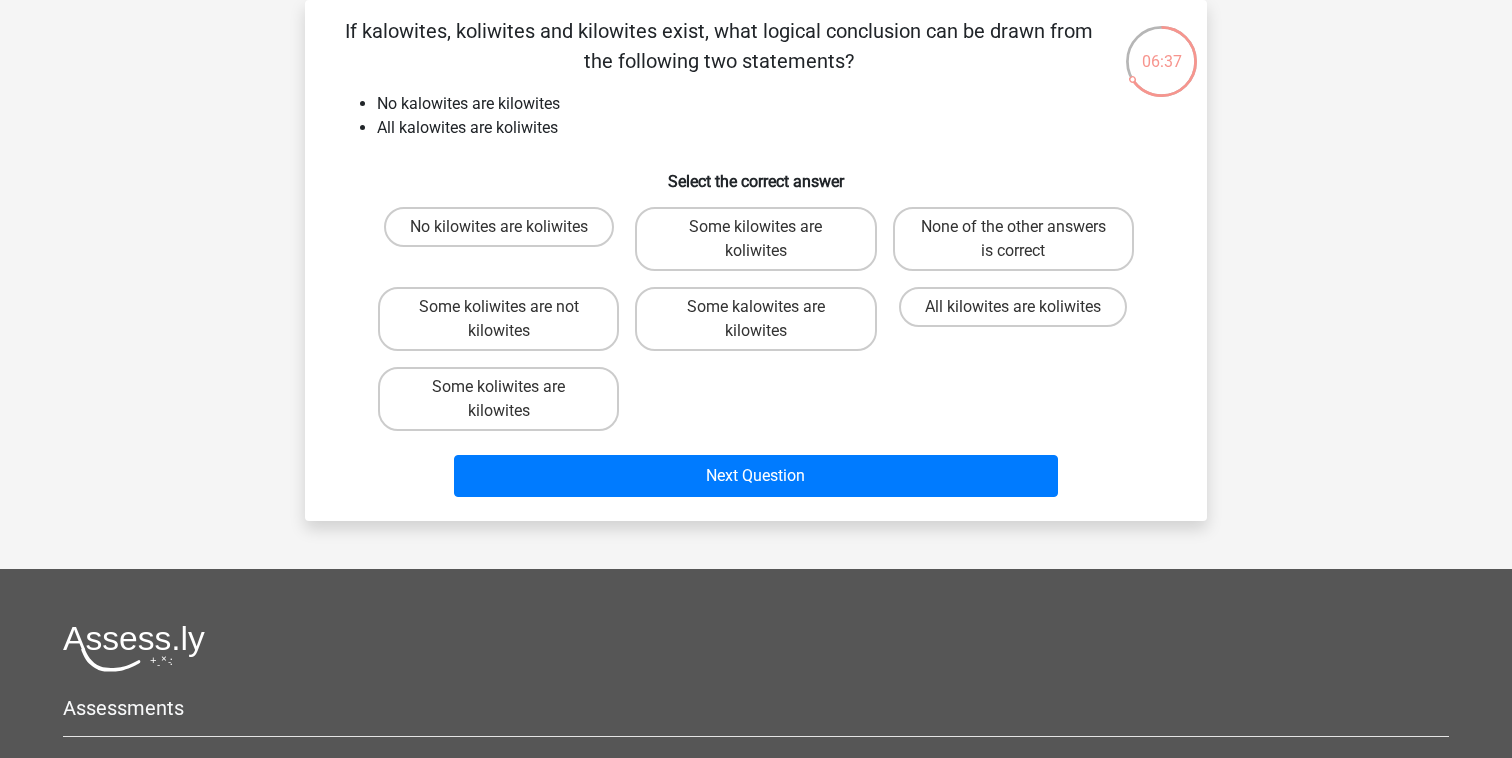scroll, scrollTop: 0, scrollLeft: 0, axis: both 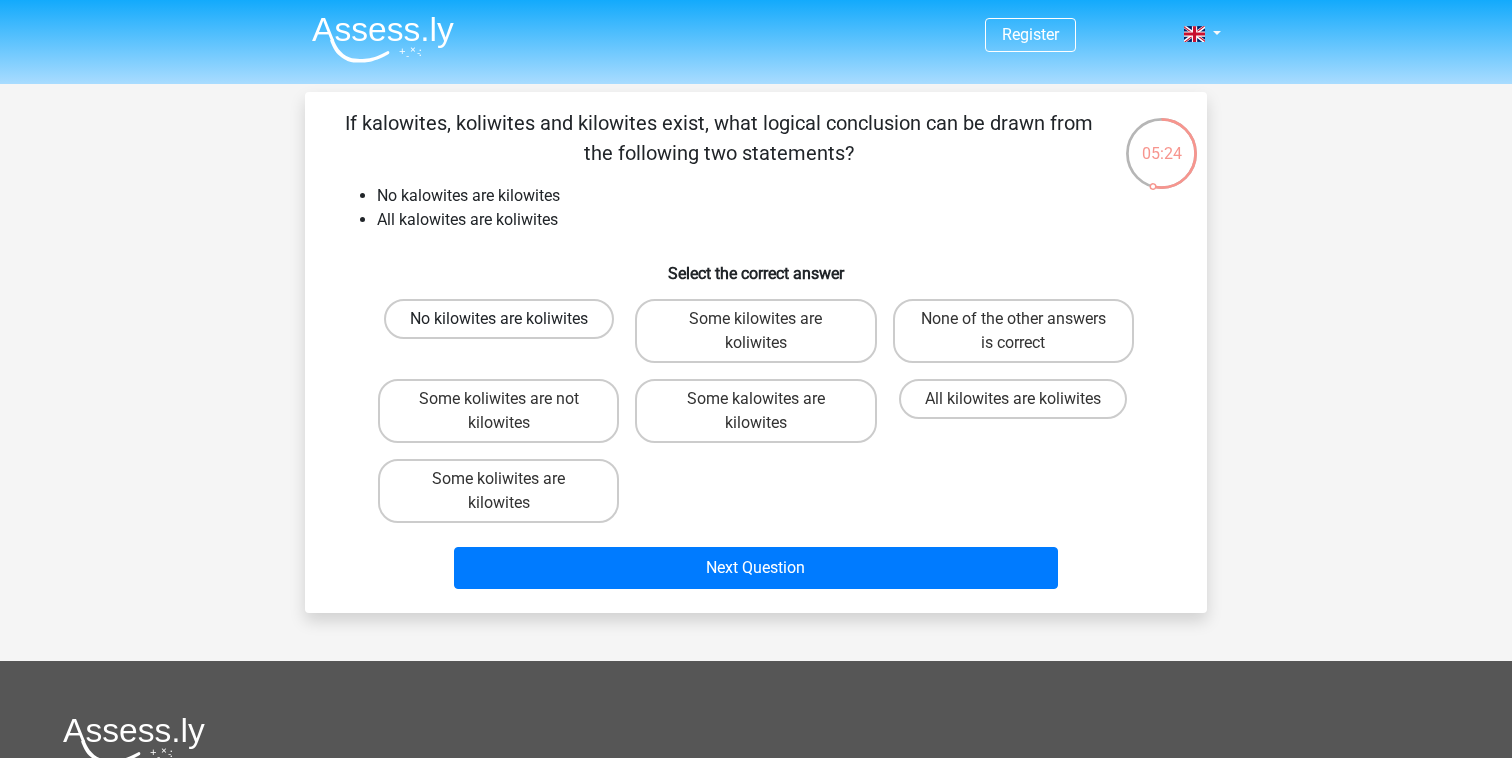 click on "No kilowites are koliwites" at bounding box center [499, 319] 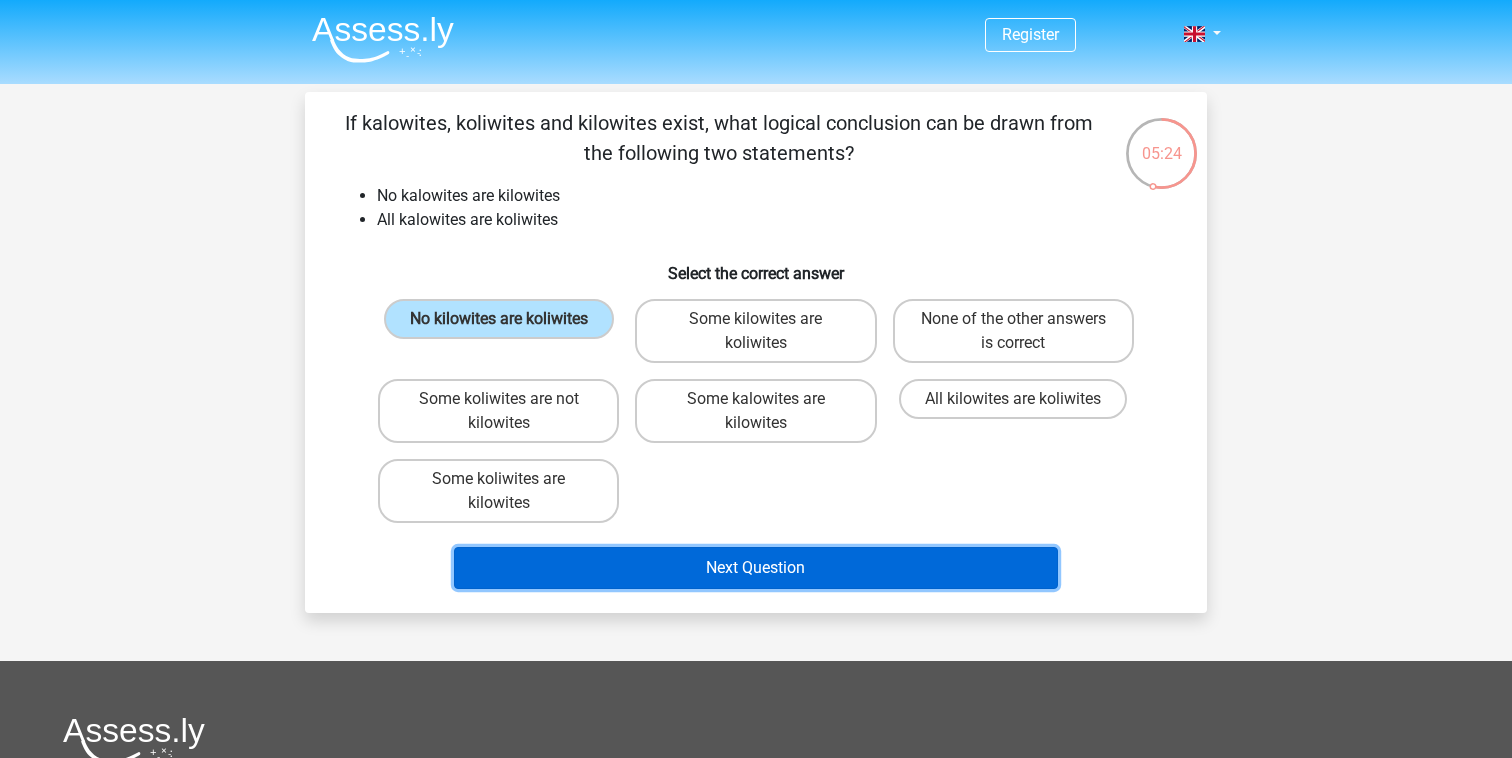 click on "Next Question" at bounding box center (756, 568) 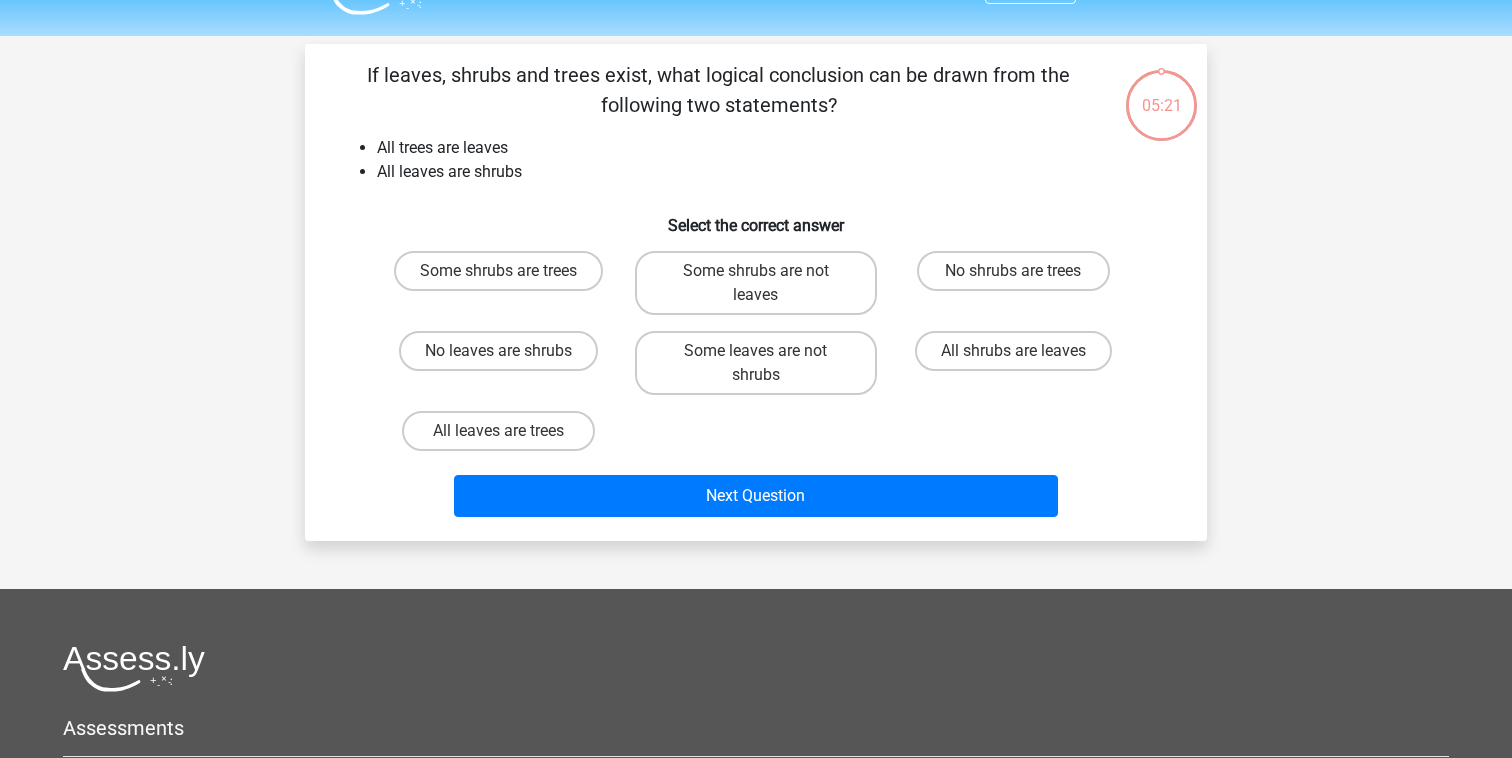 scroll, scrollTop: 92, scrollLeft: 0, axis: vertical 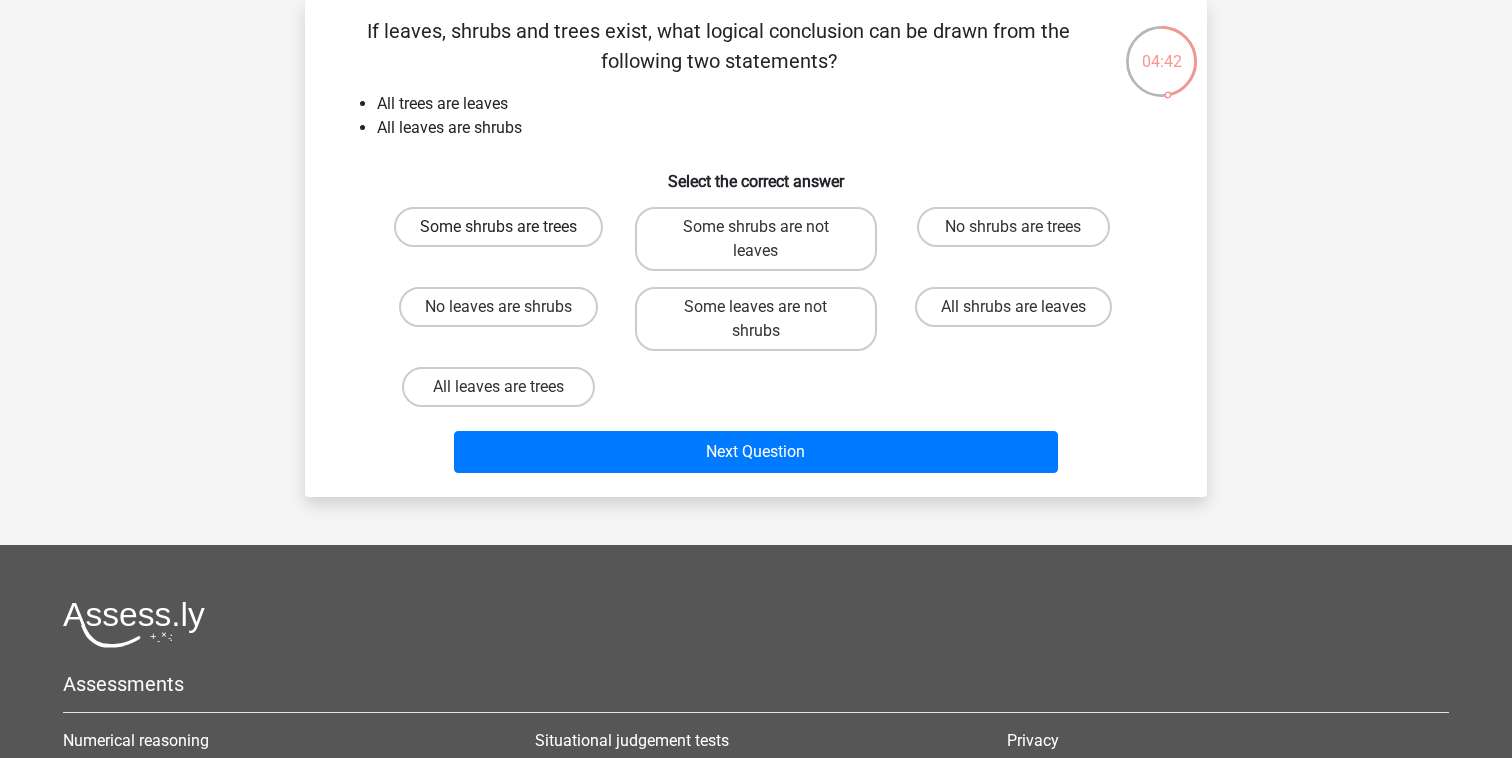 click on "Some shrubs are trees" at bounding box center (498, 227) 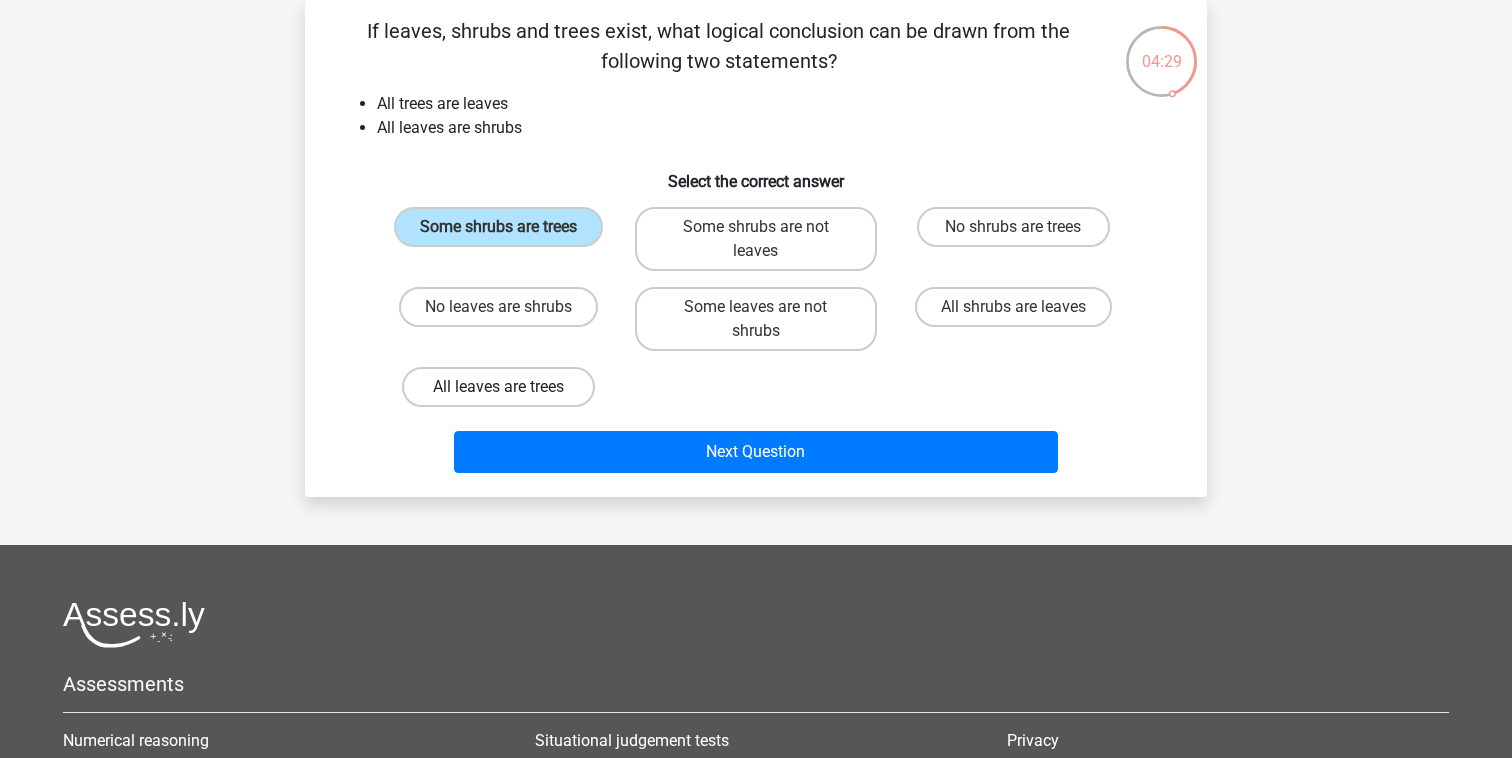 click on "All leaves are trees" at bounding box center [498, 387] 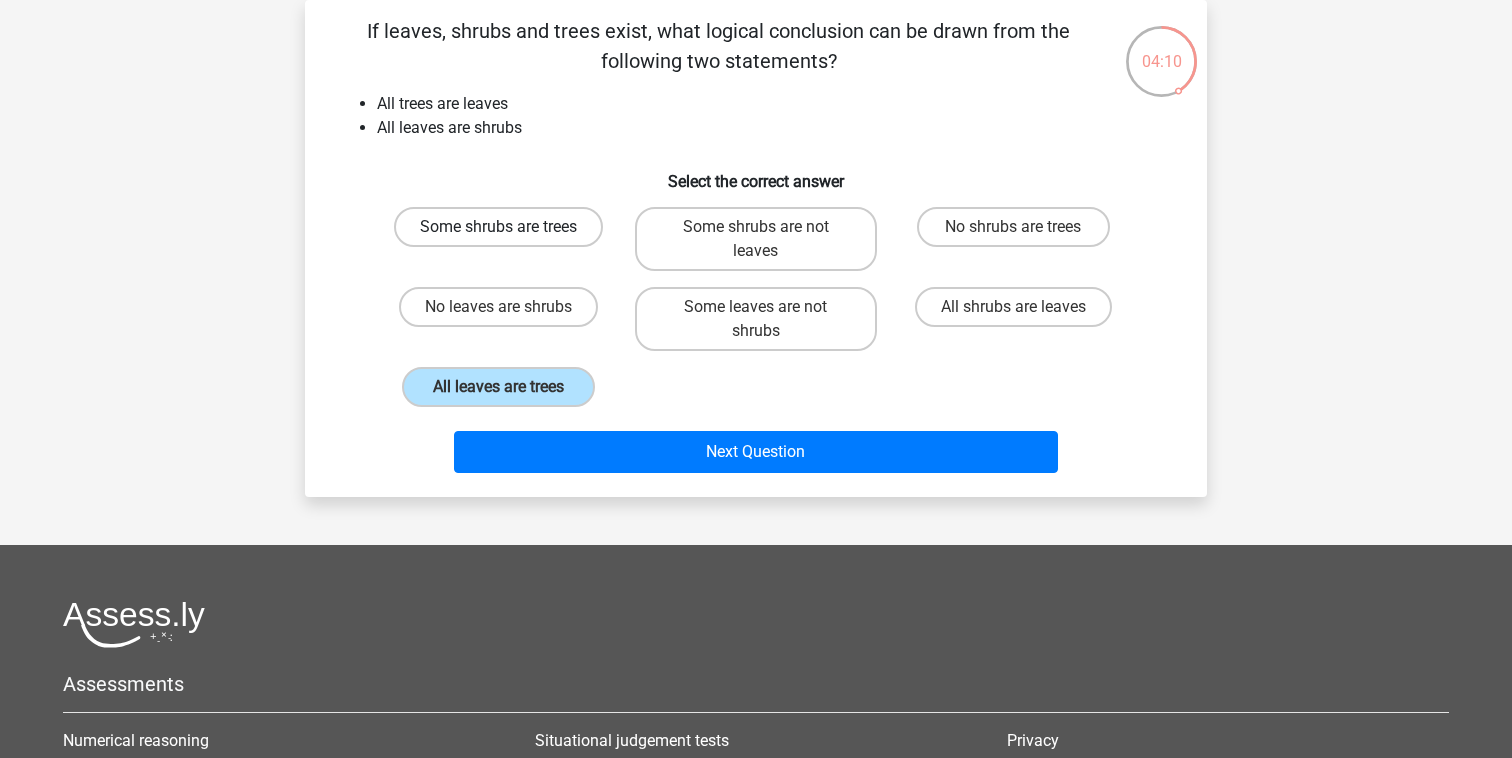 click on "Some shrubs are trees" at bounding box center [498, 227] 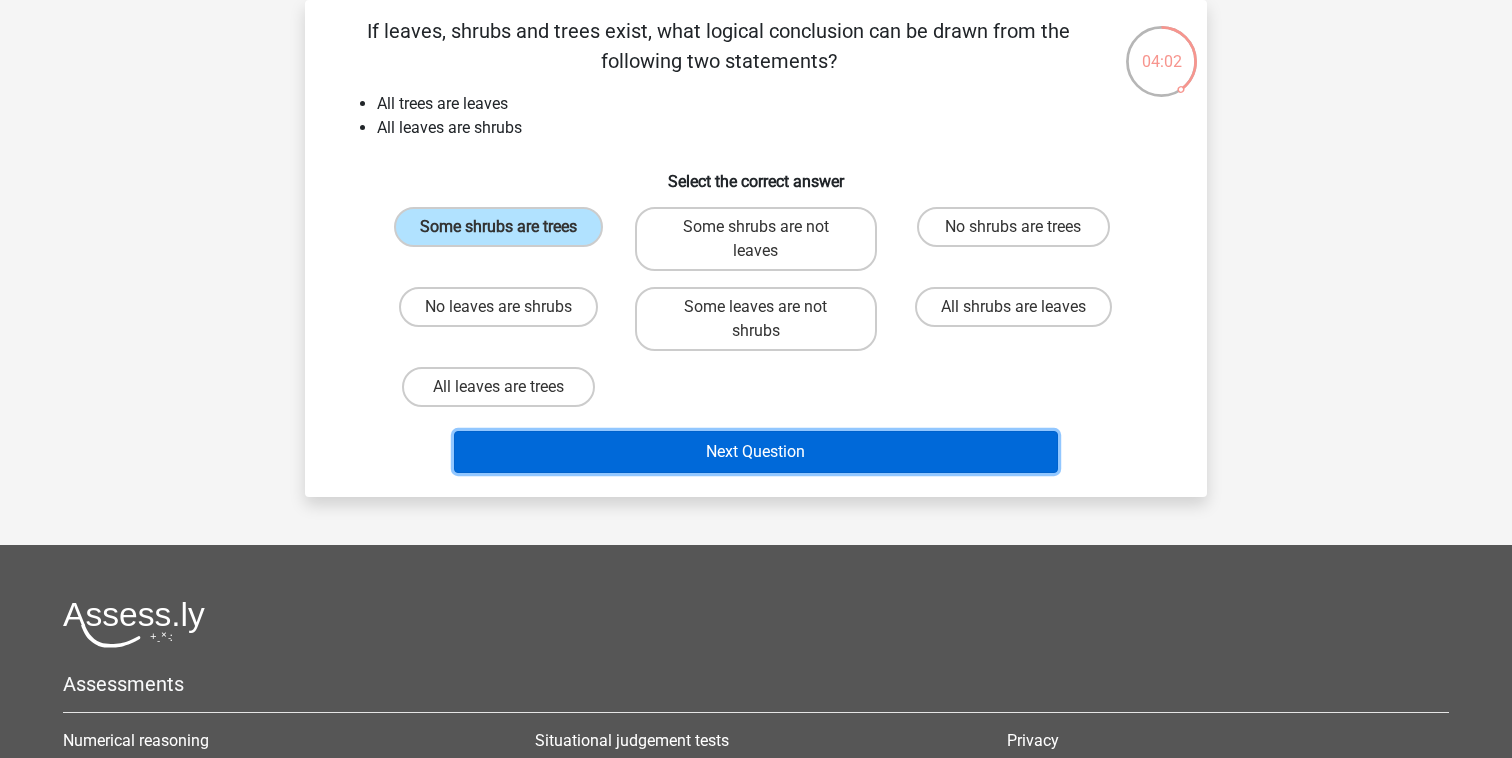 click on "Next Question" at bounding box center [756, 452] 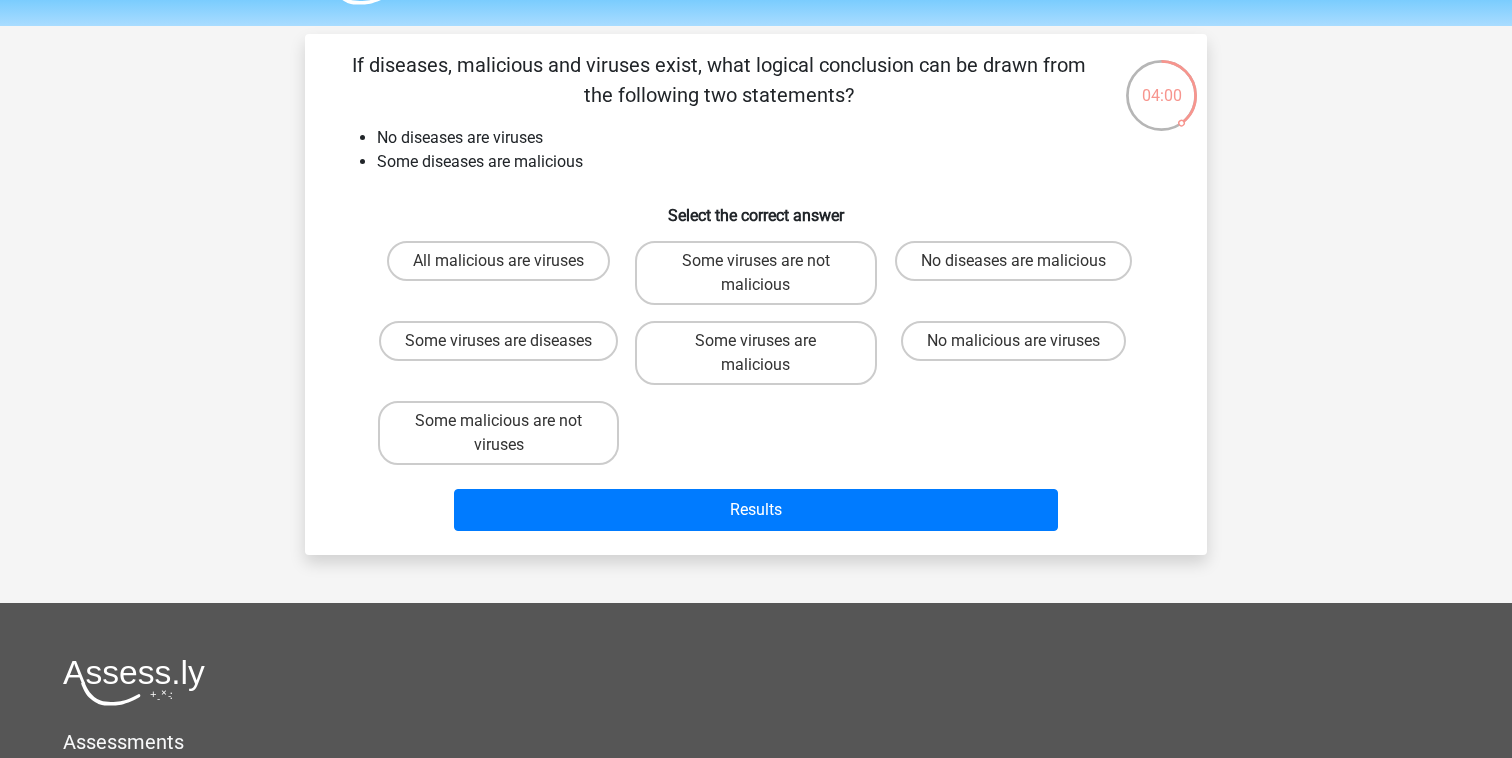 scroll, scrollTop: 56, scrollLeft: 0, axis: vertical 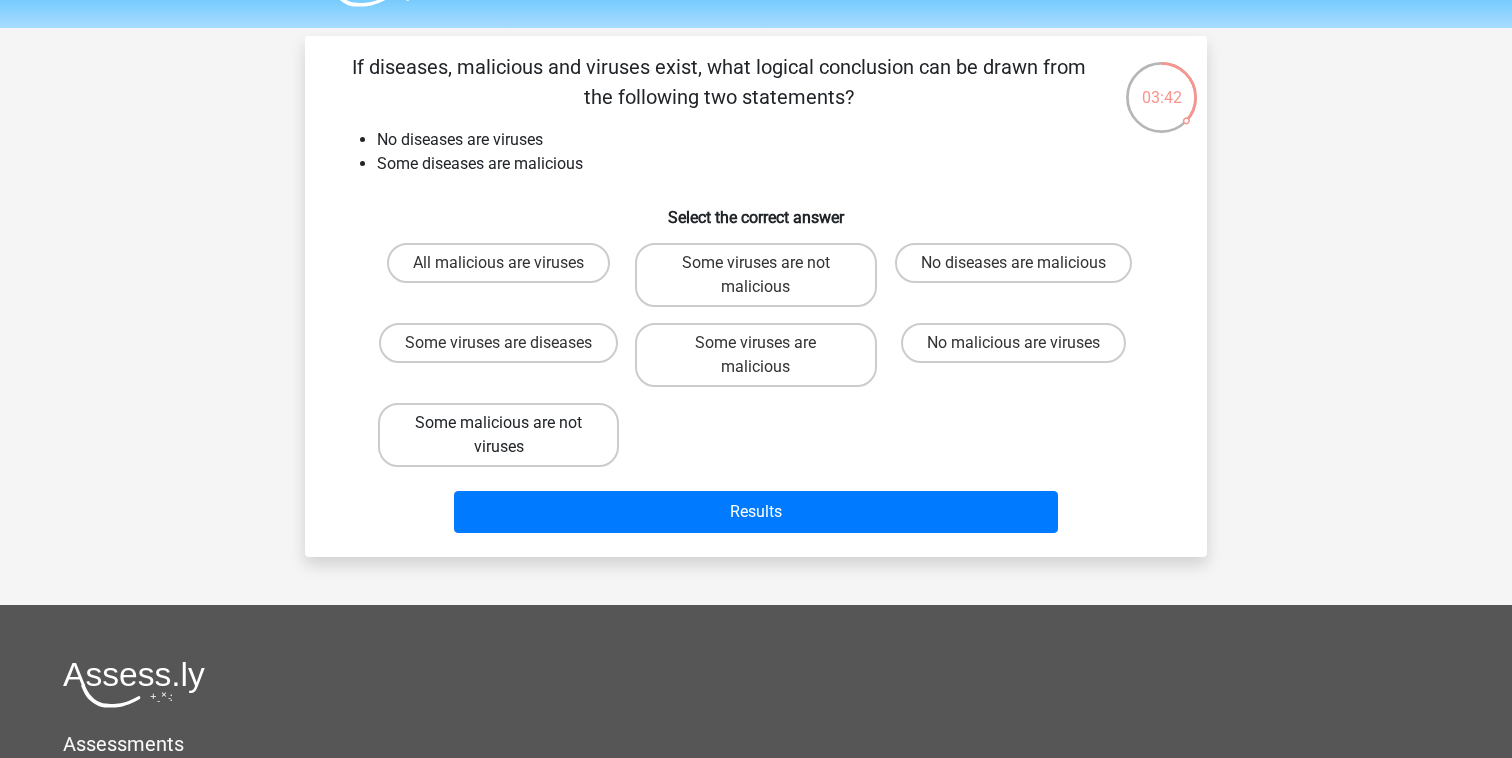 click on "Some malicious are not viruses" at bounding box center [498, 435] 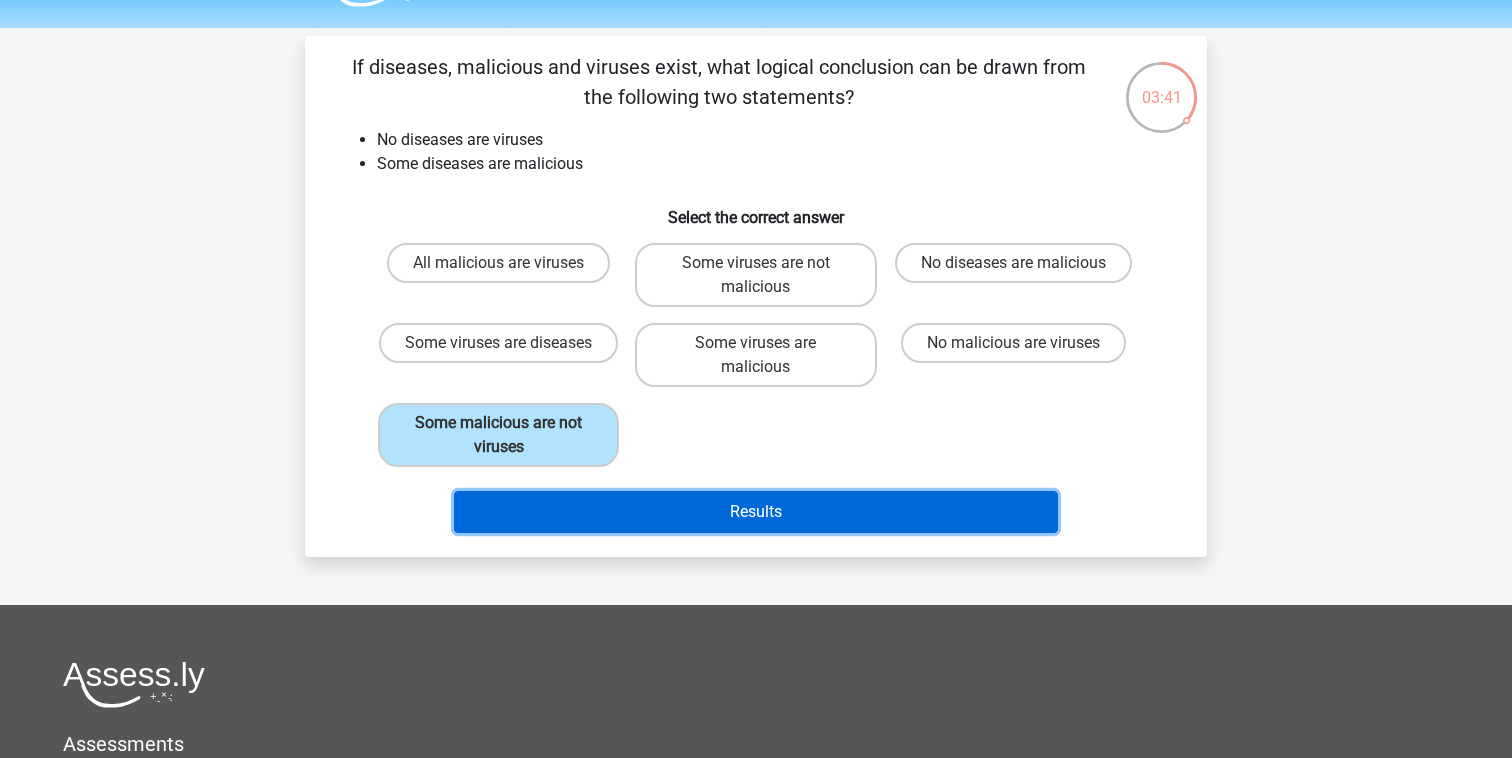 click on "Results" at bounding box center (756, 512) 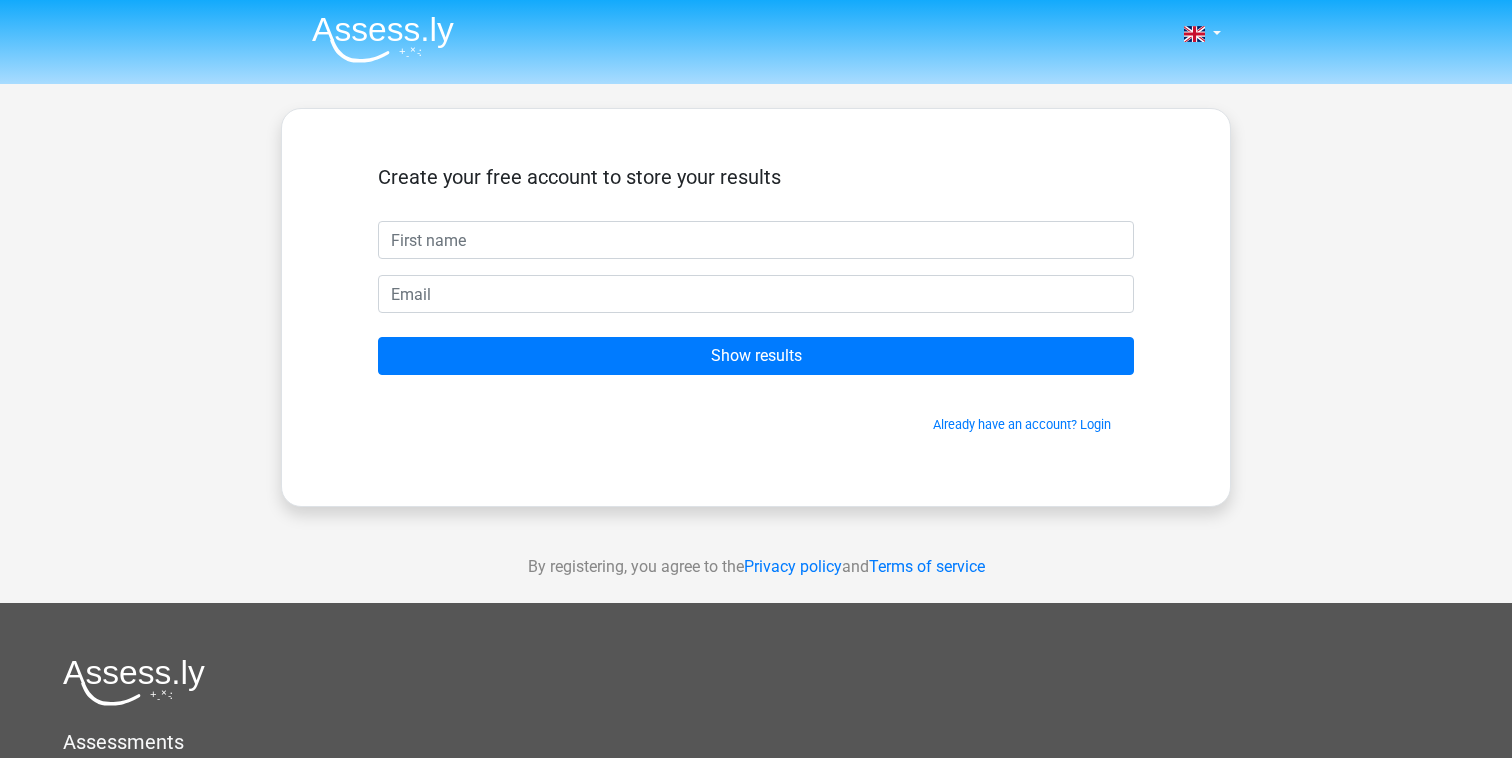 scroll, scrollTop: 0, scrollLeft: 0, axis: both 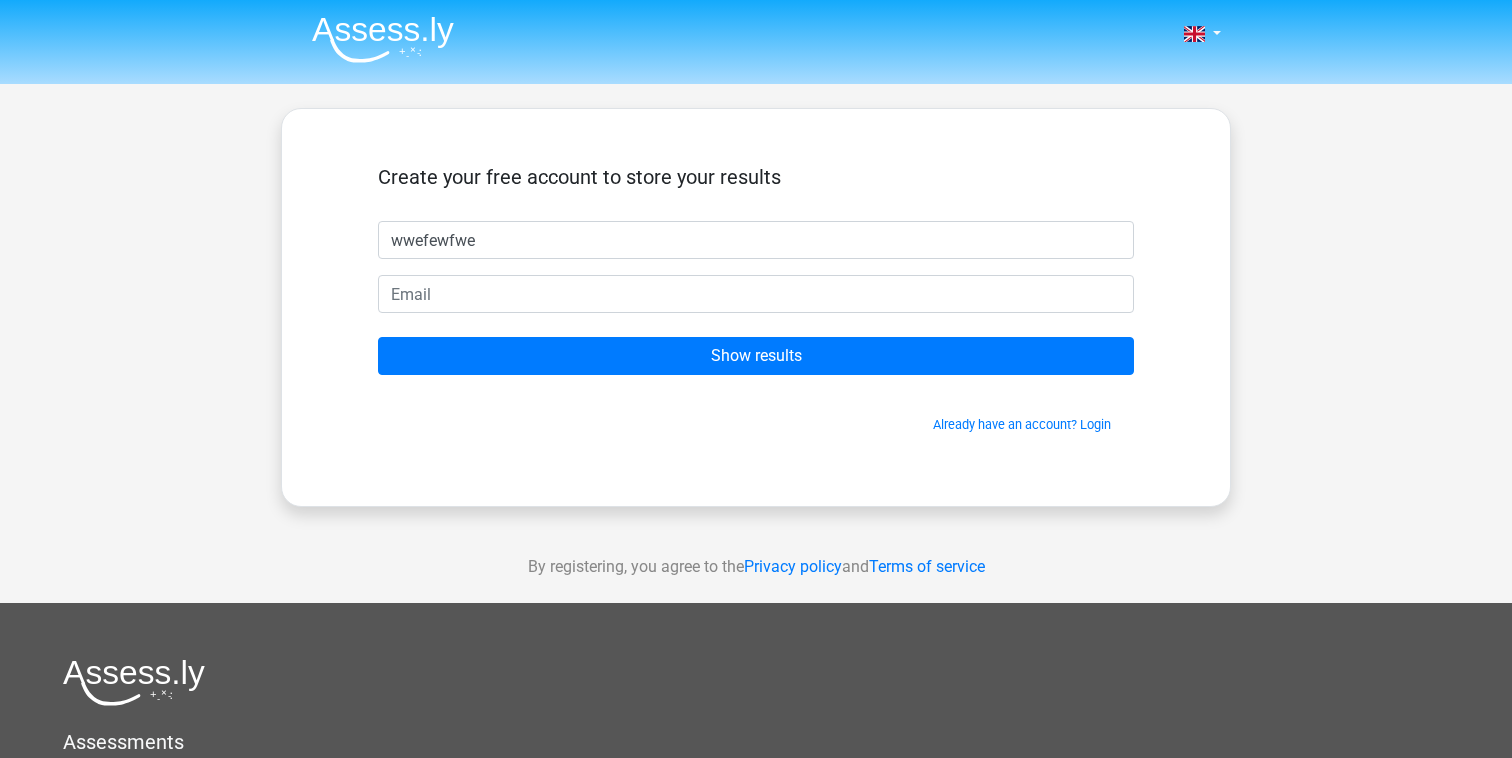 type on "wwefewfwe" 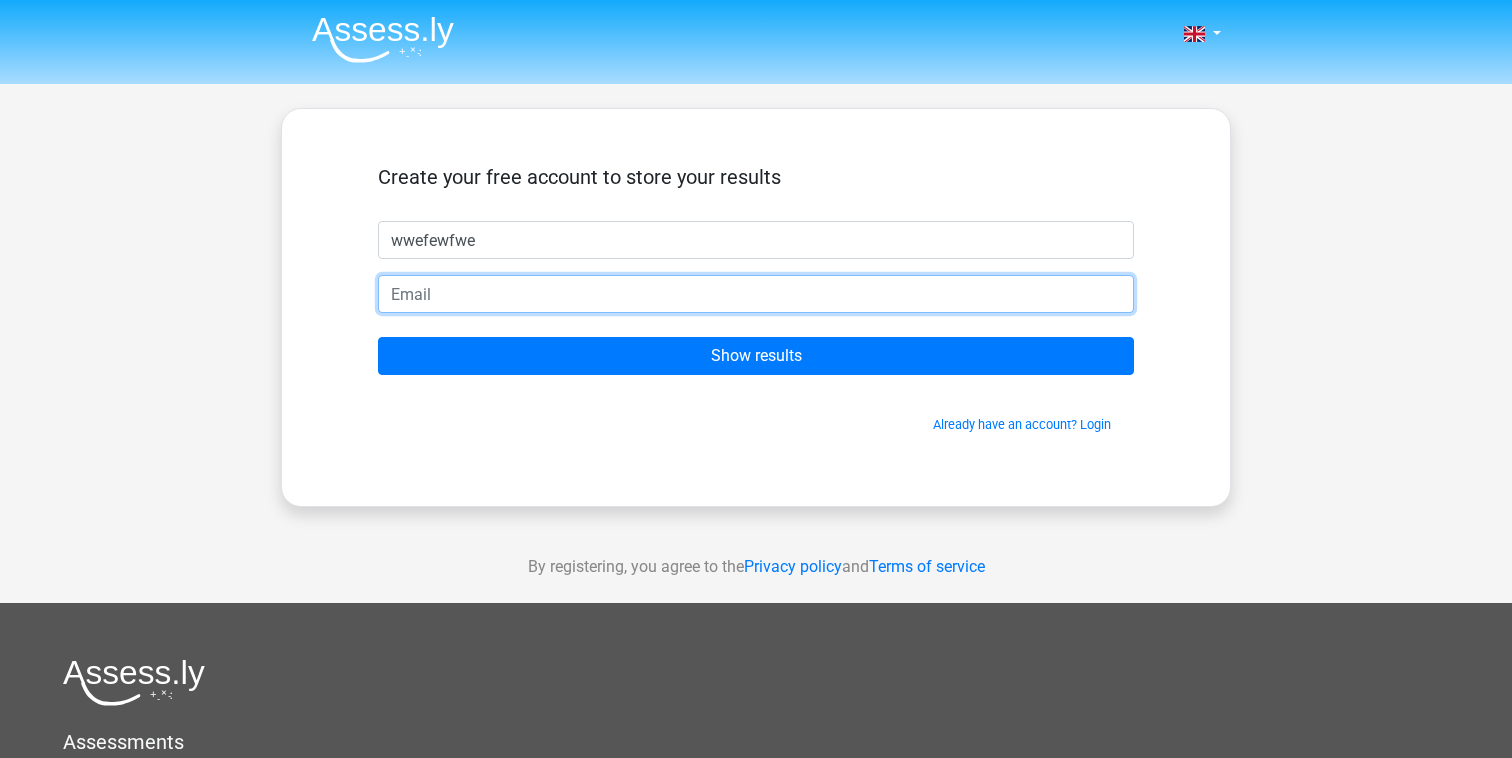 click at bounding box center [756, 294] 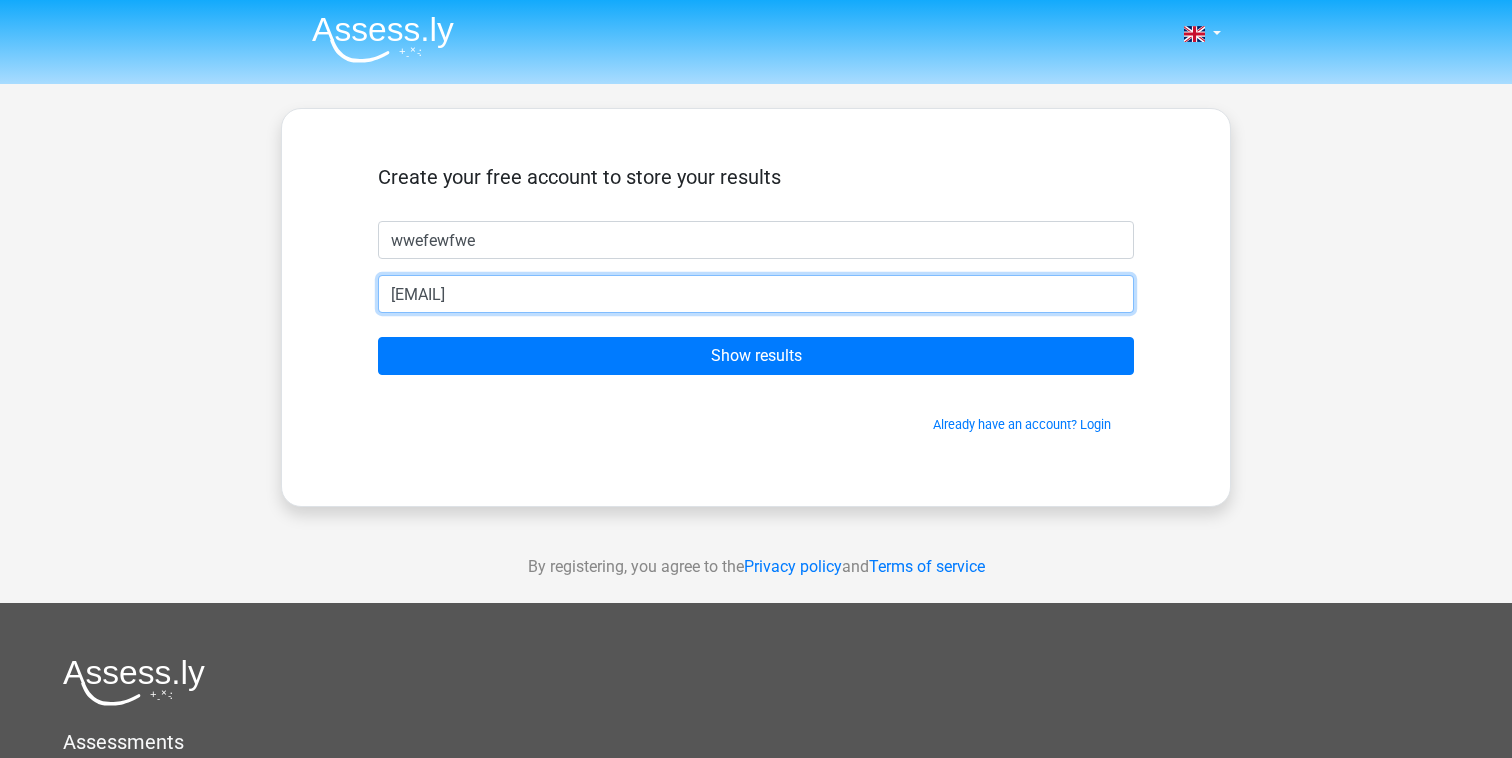 type on "[EMAIL]" 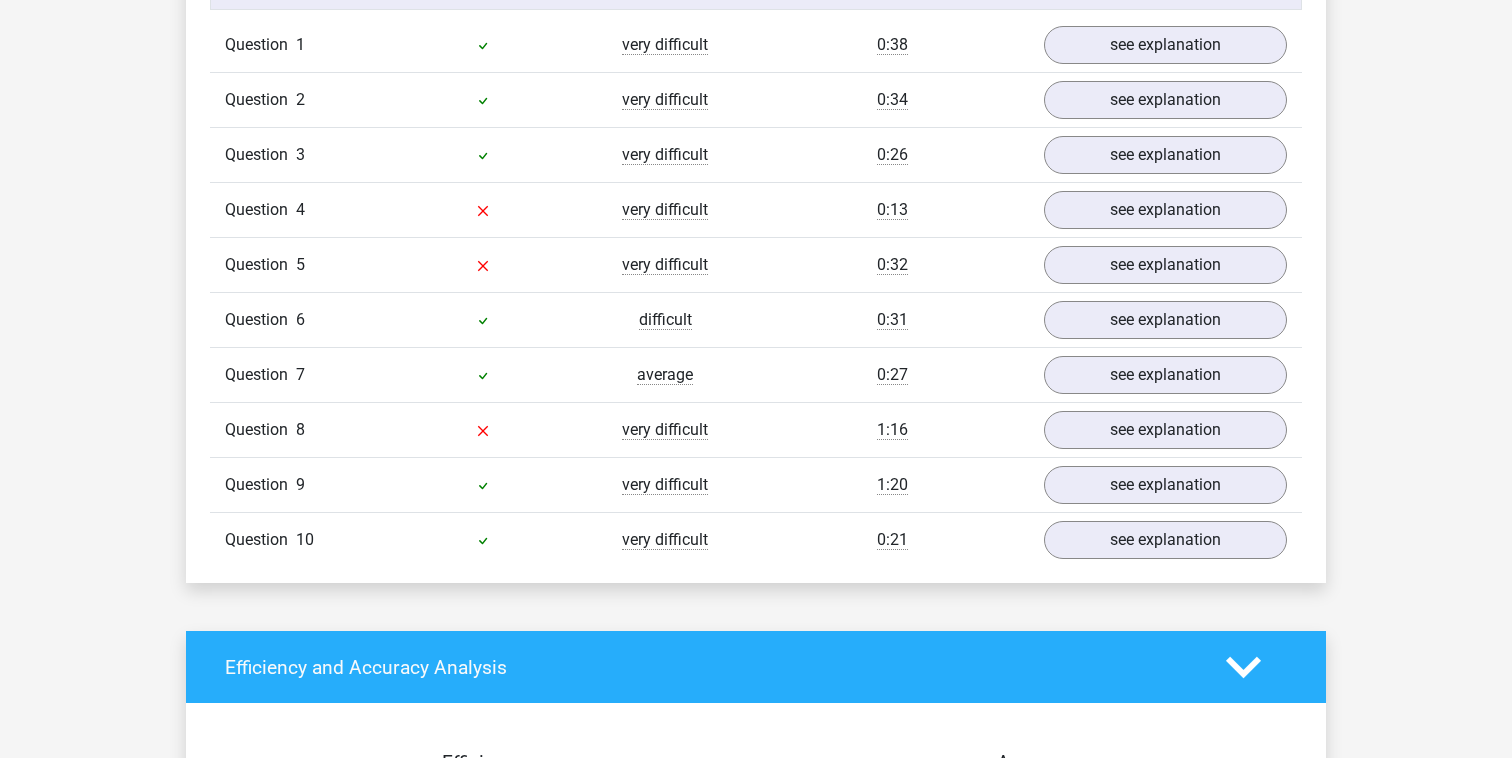 scroll, scrollTop: 1654, scrollLeft: 0, axis: vertical 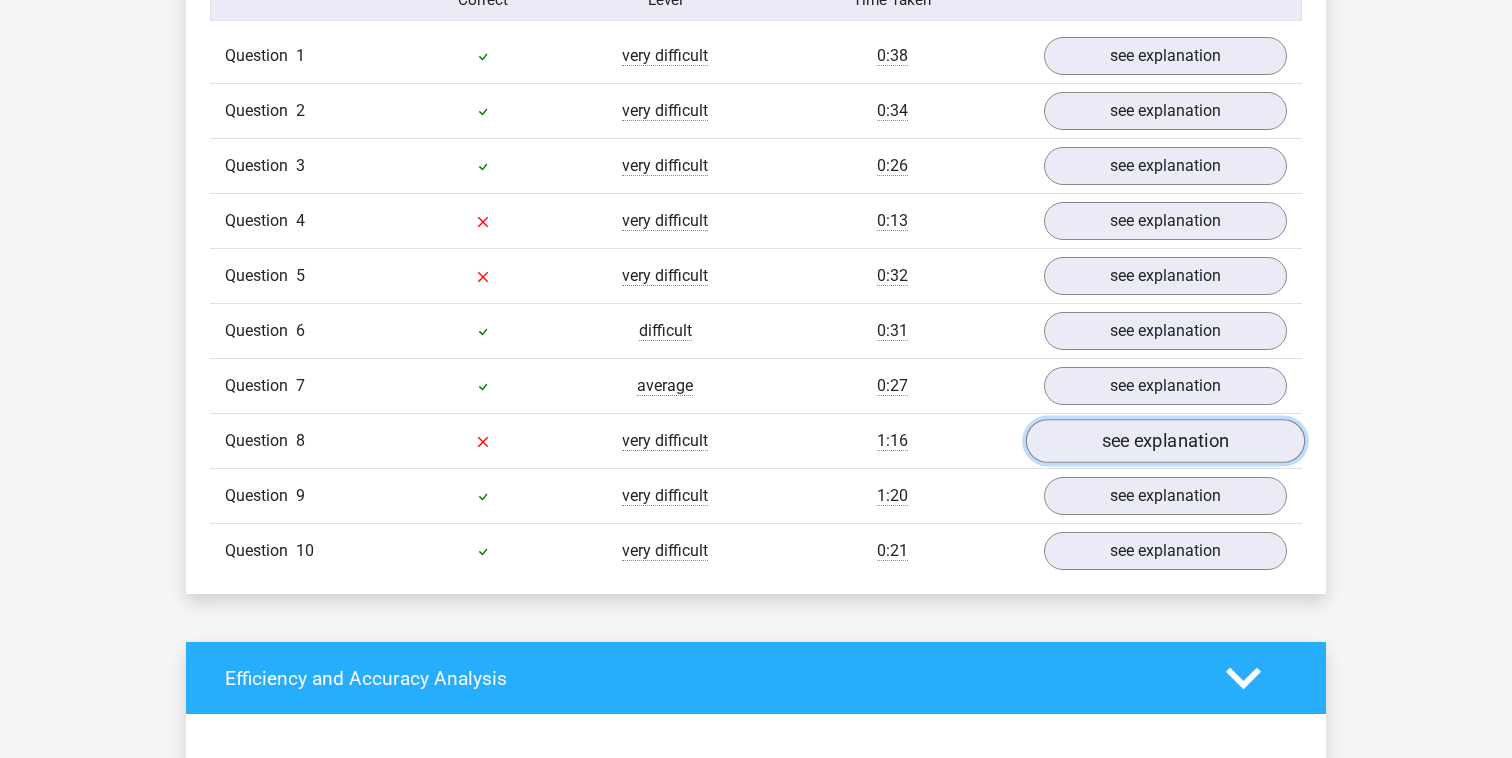 click on "see explanation" at bounding box center [1165, 441] 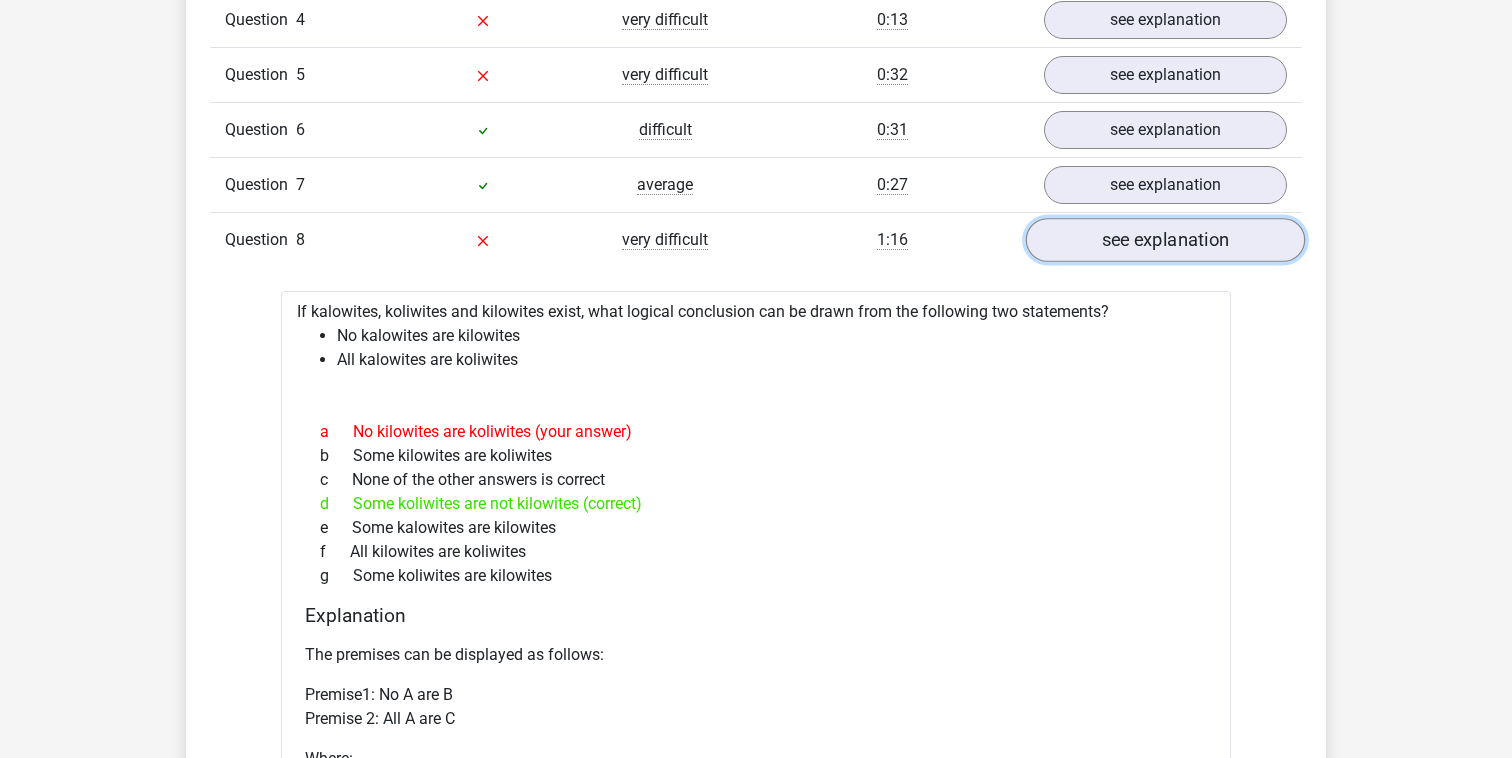 scroll, scrollTop: 1687, scrollLeft: 0, axis: vertical 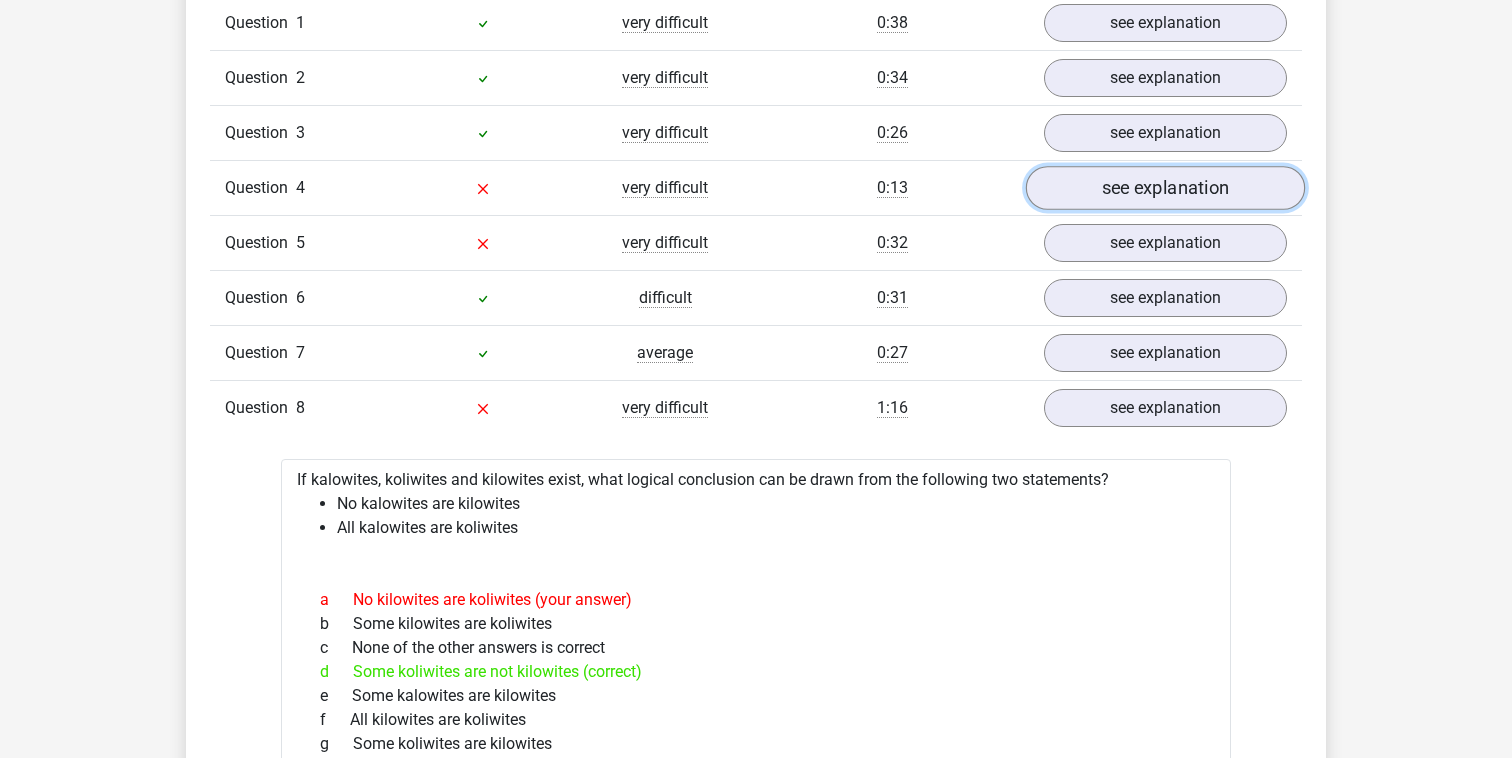 click on "see explanation" at bounding box center [1165, 188] 